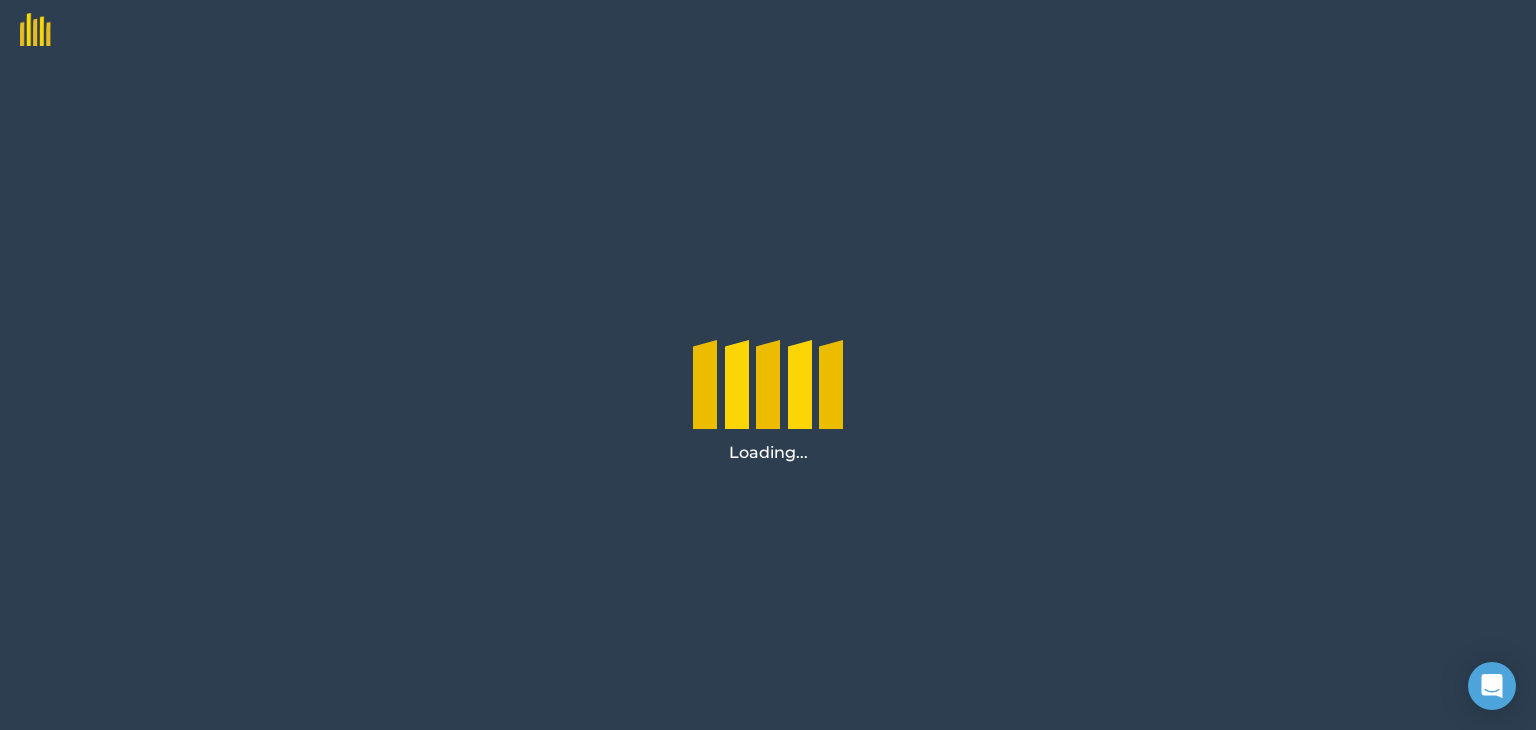 scroll, scrollTop: 0, scrollLeft: 0, axis: both 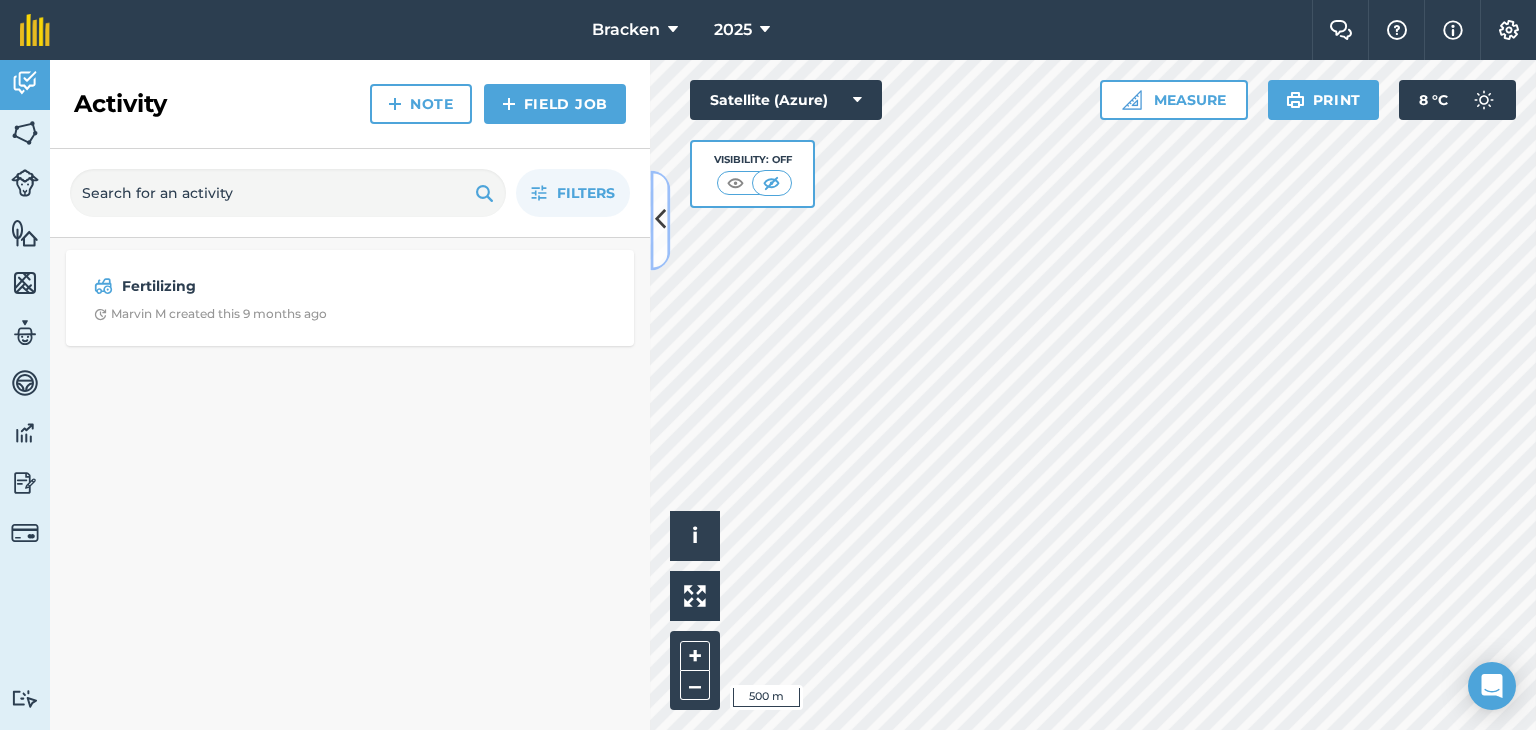 click at bounding box center [660, 220] 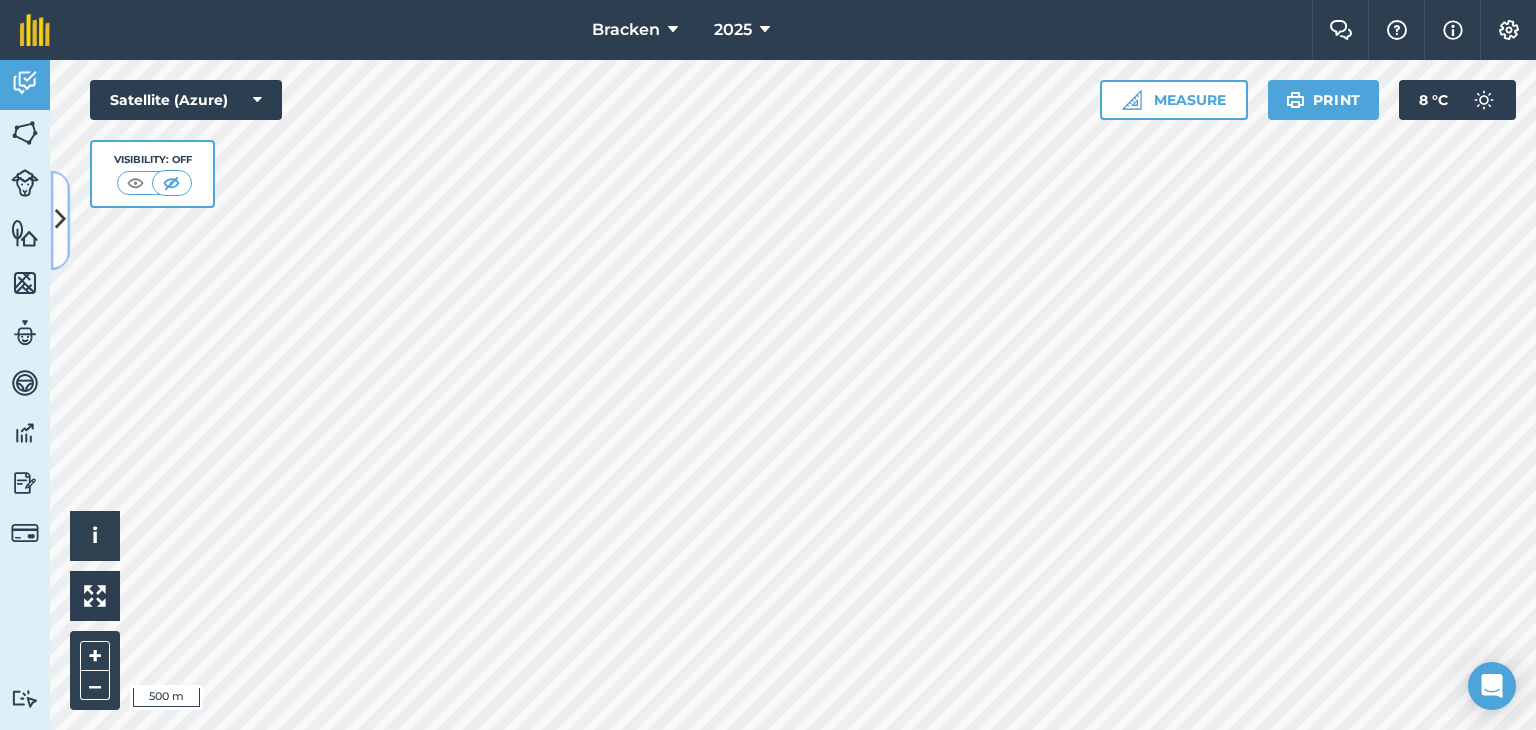 click at bounding box center (60, 220) 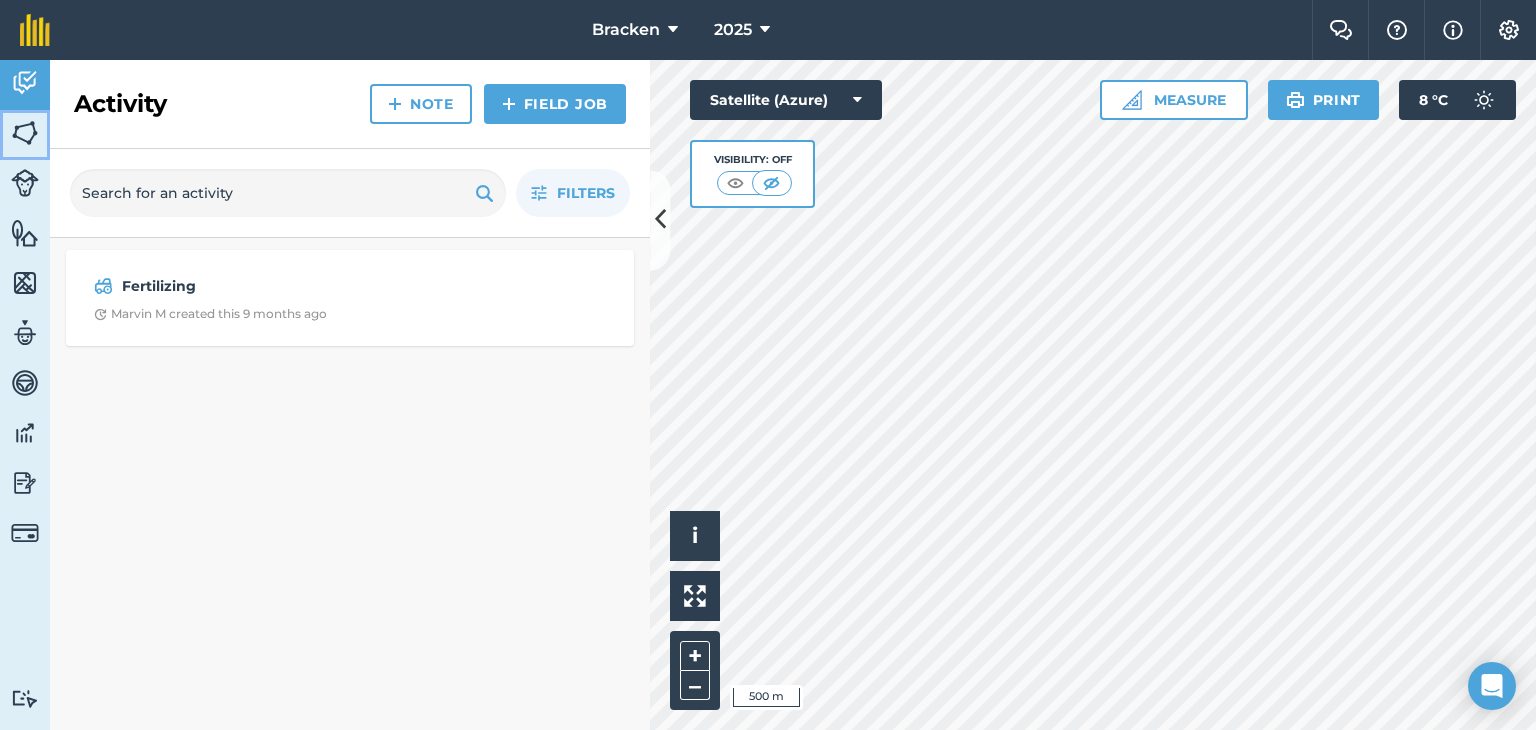 click on "Fields" at bounding box center [25, 135] 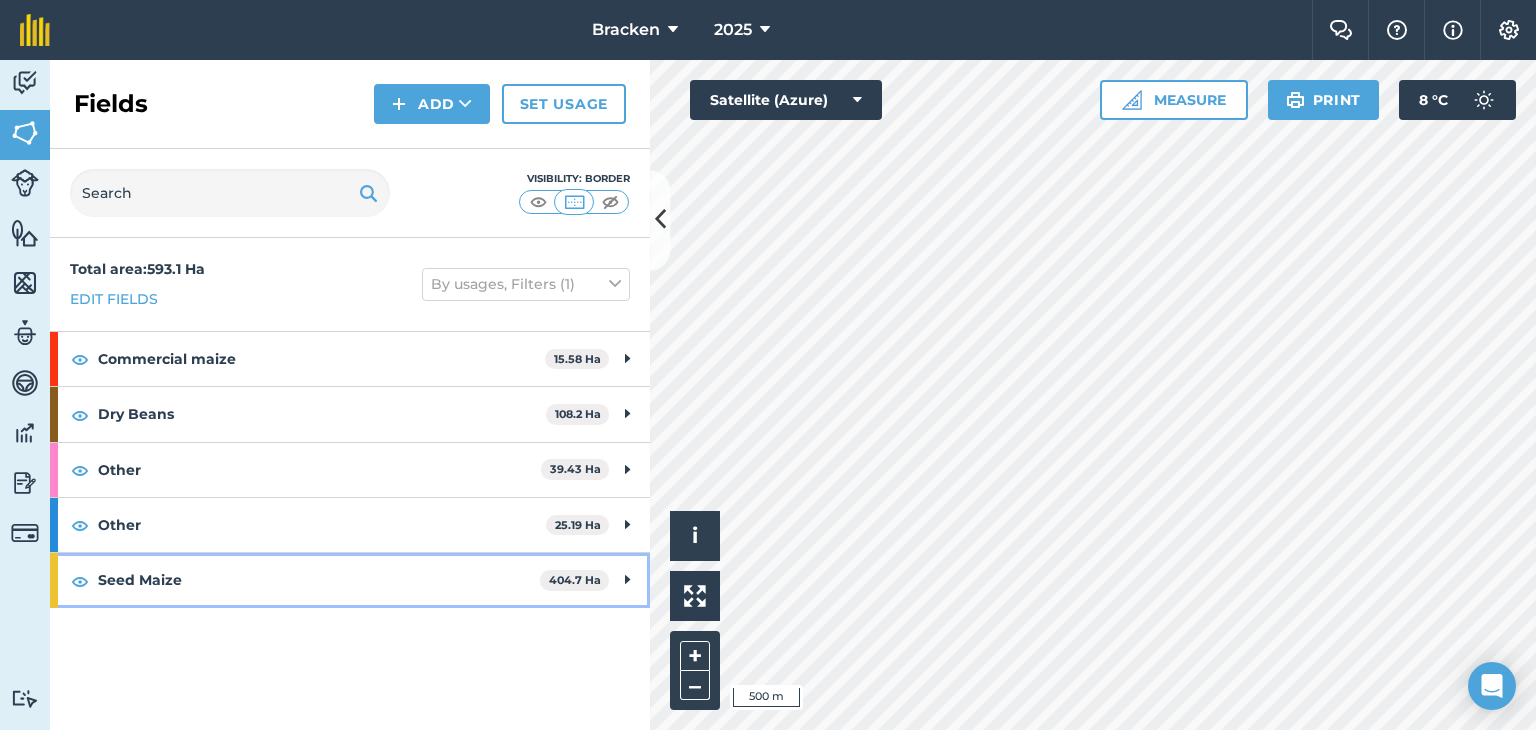 click on "Seed Maize 404.7   Ha" at bounding box center [350, 580] 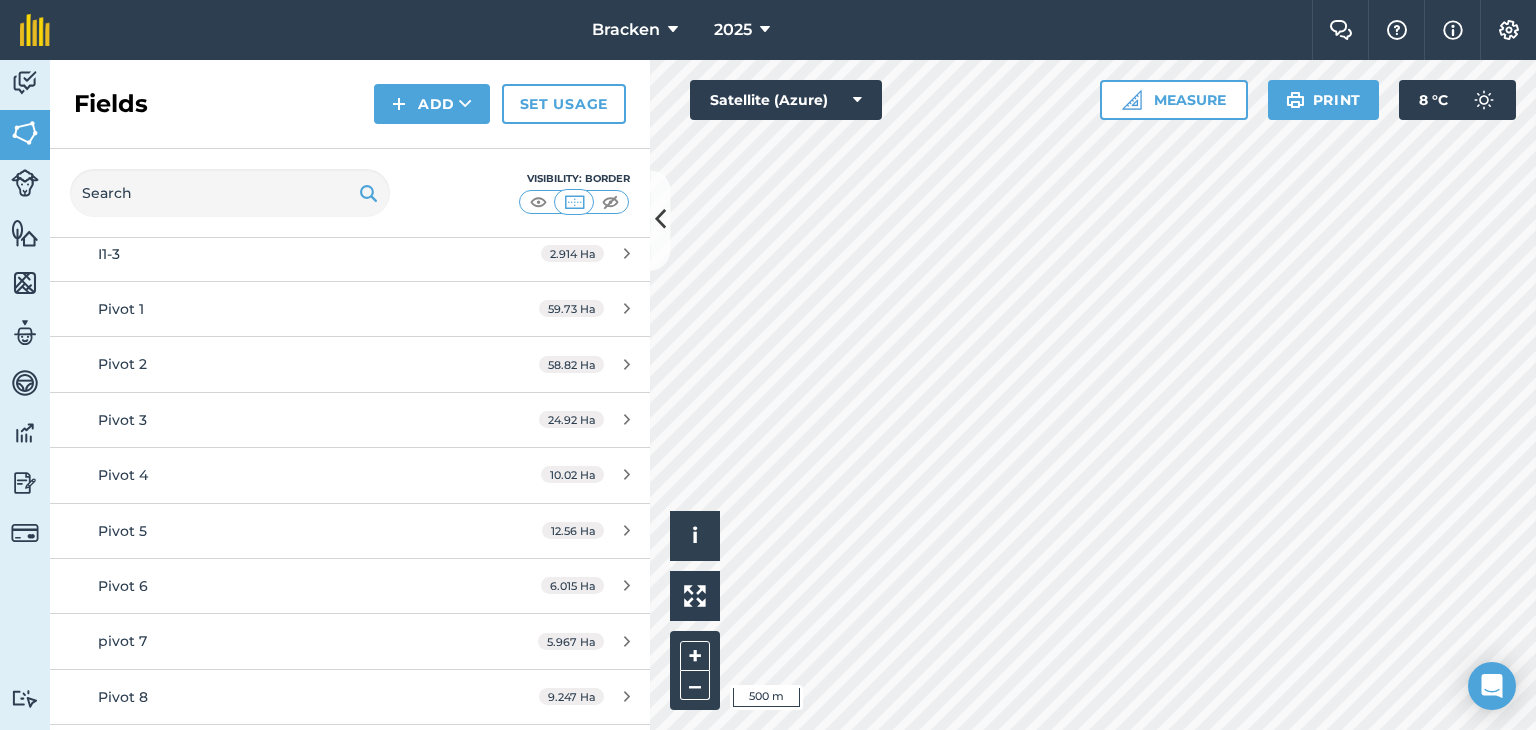 scroll, scrollTop: 4244, scrollLeft: 0, axis: vertical 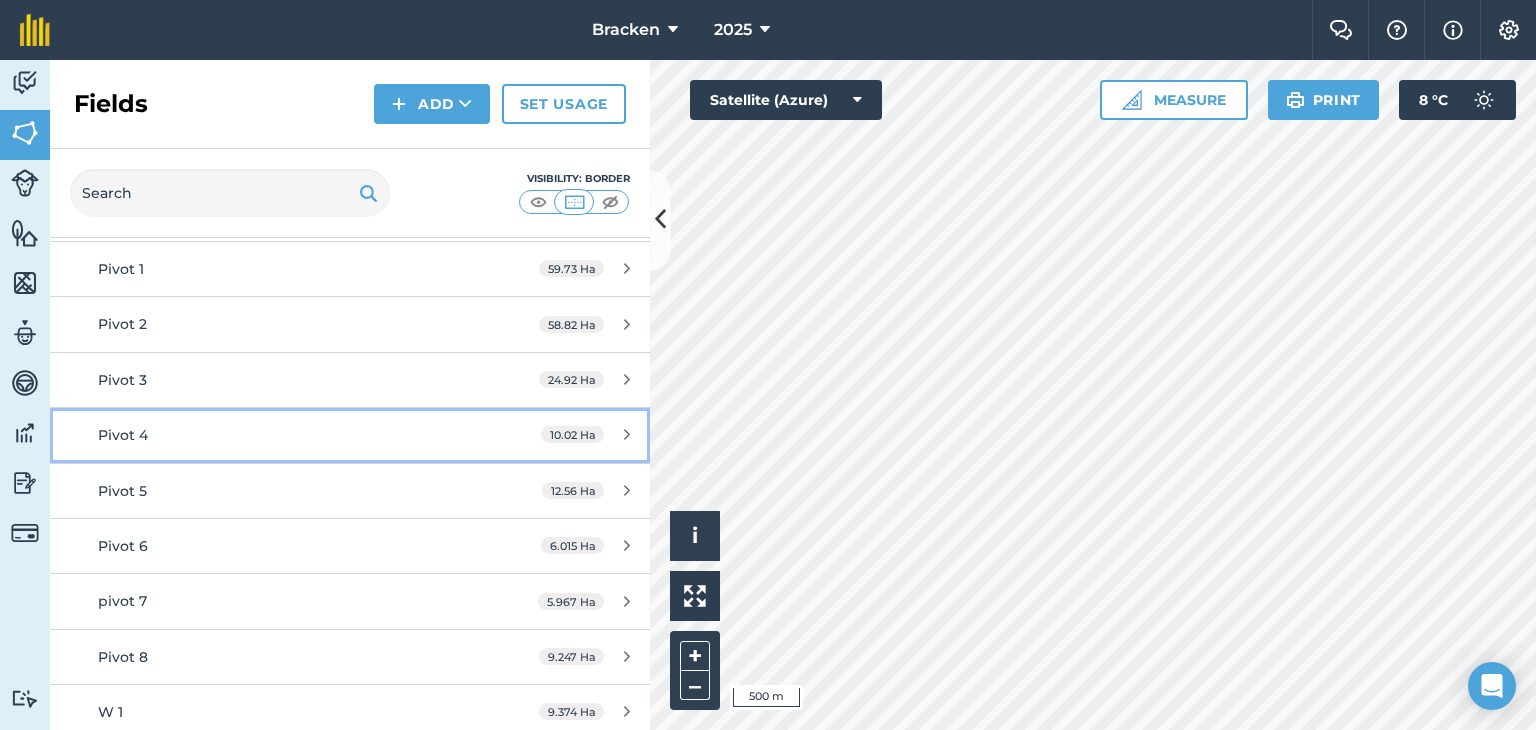 click on "Pivot 4" at bounding box center (286, 435) 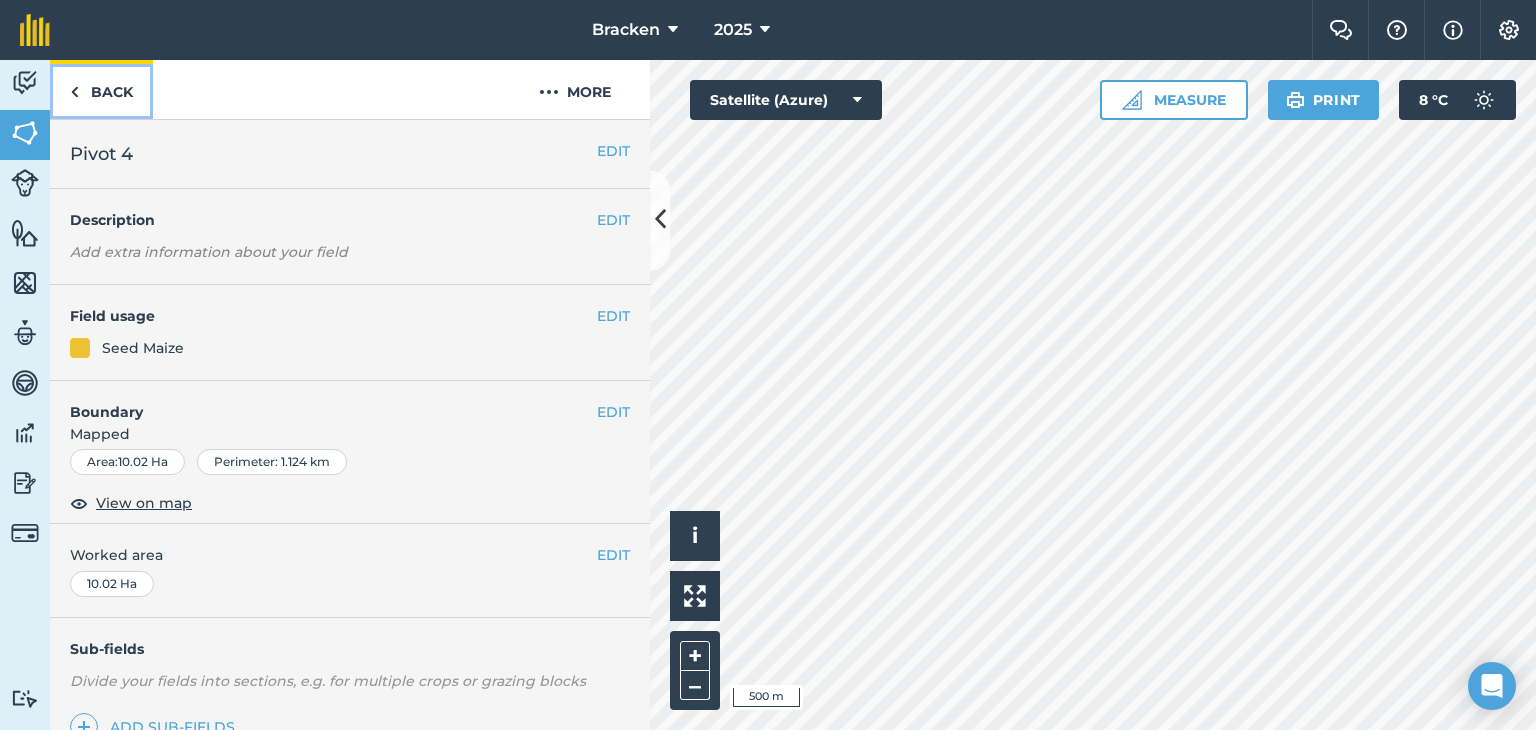 click at bounding box center [74, 92] 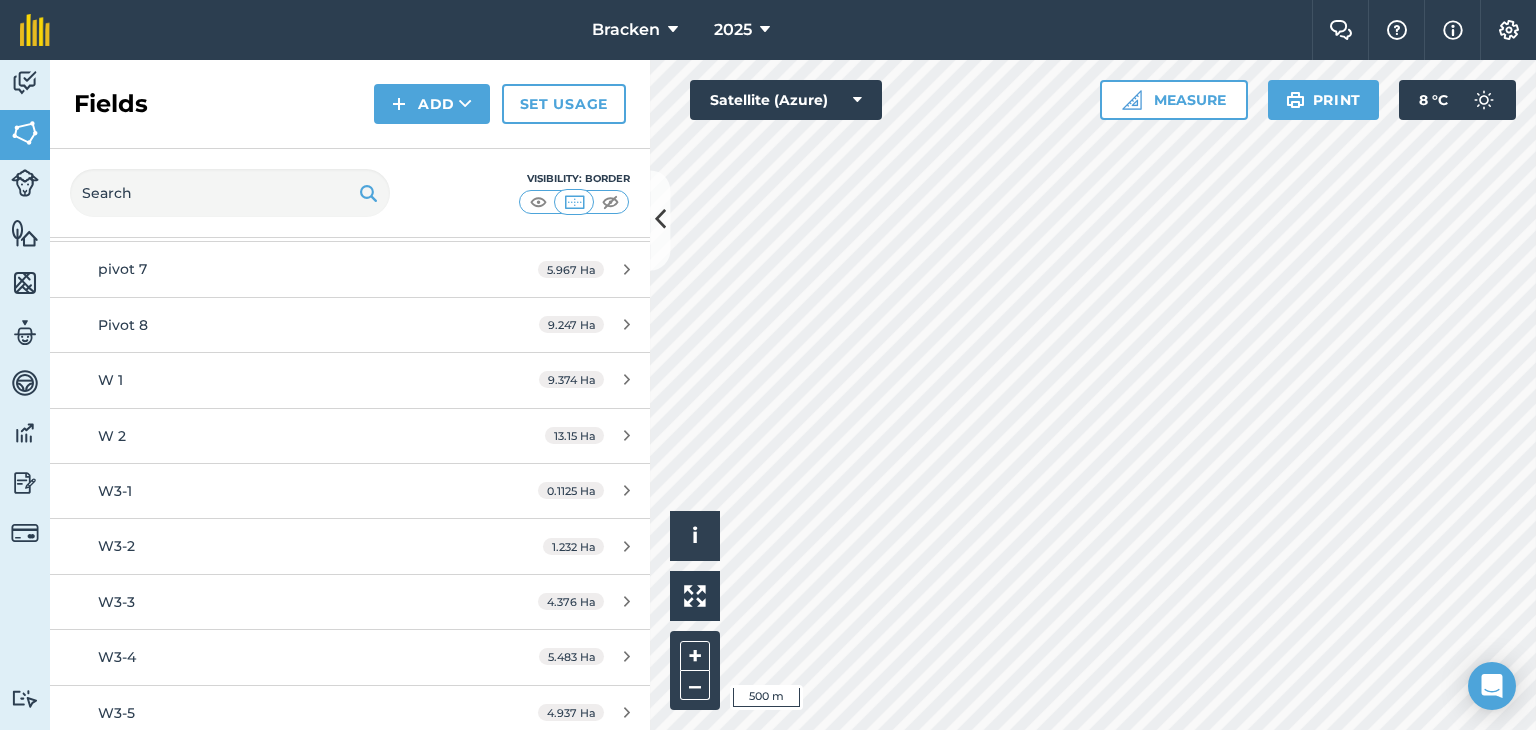 scroll, scrollTop: 5120, scrollLeft: 0, axis: vertical 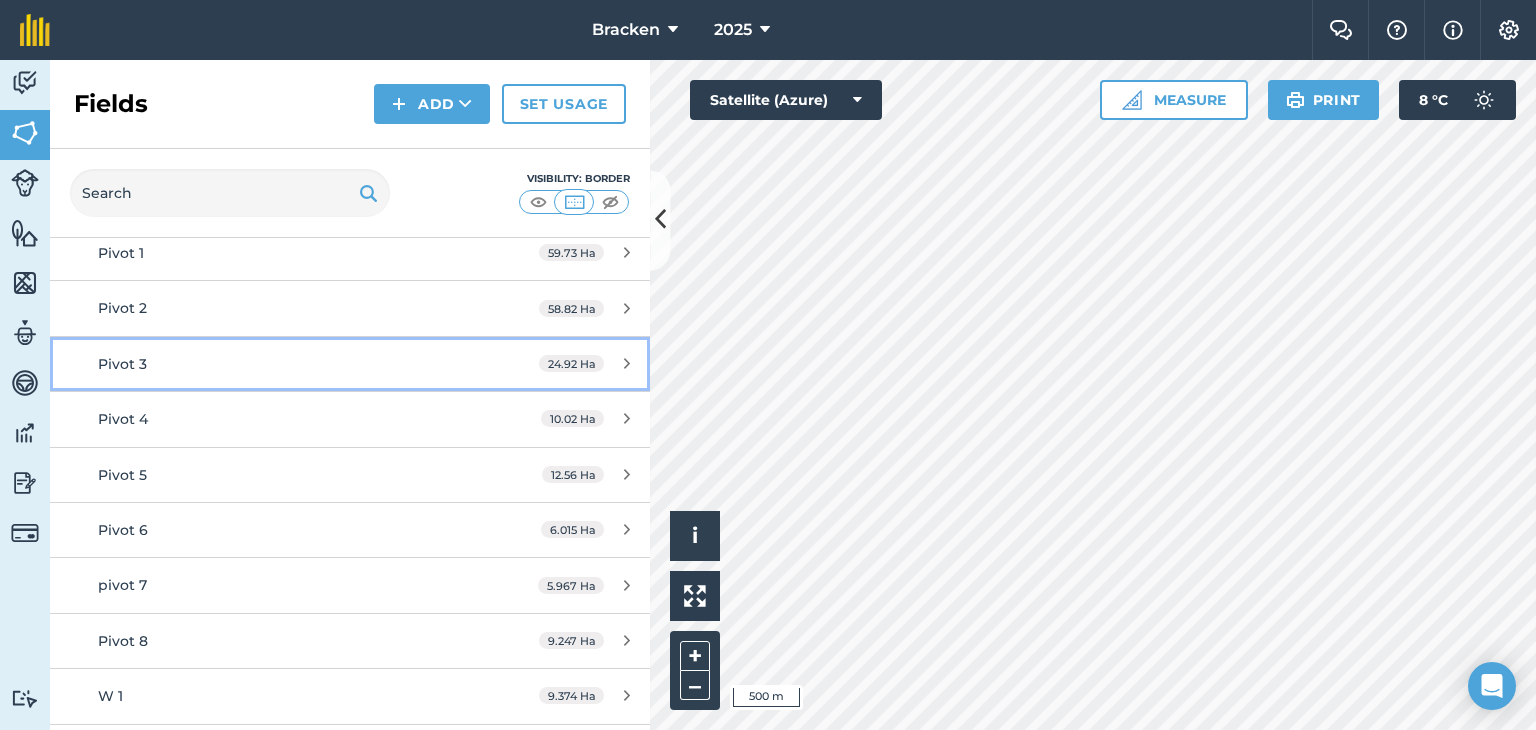 click on "Pivot 3" at bounding box center (286, 364) 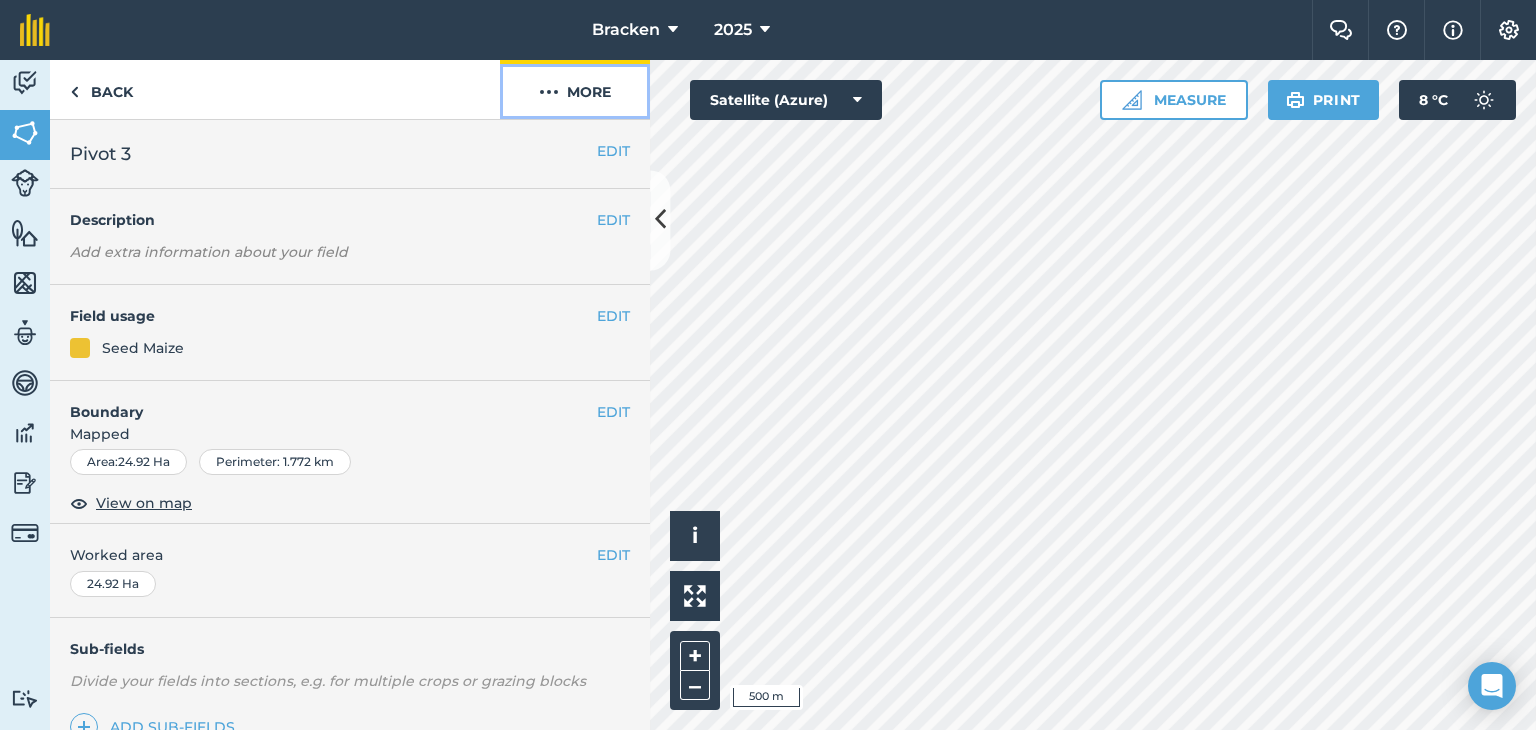 click on "More" at bounding box center [575, 89] 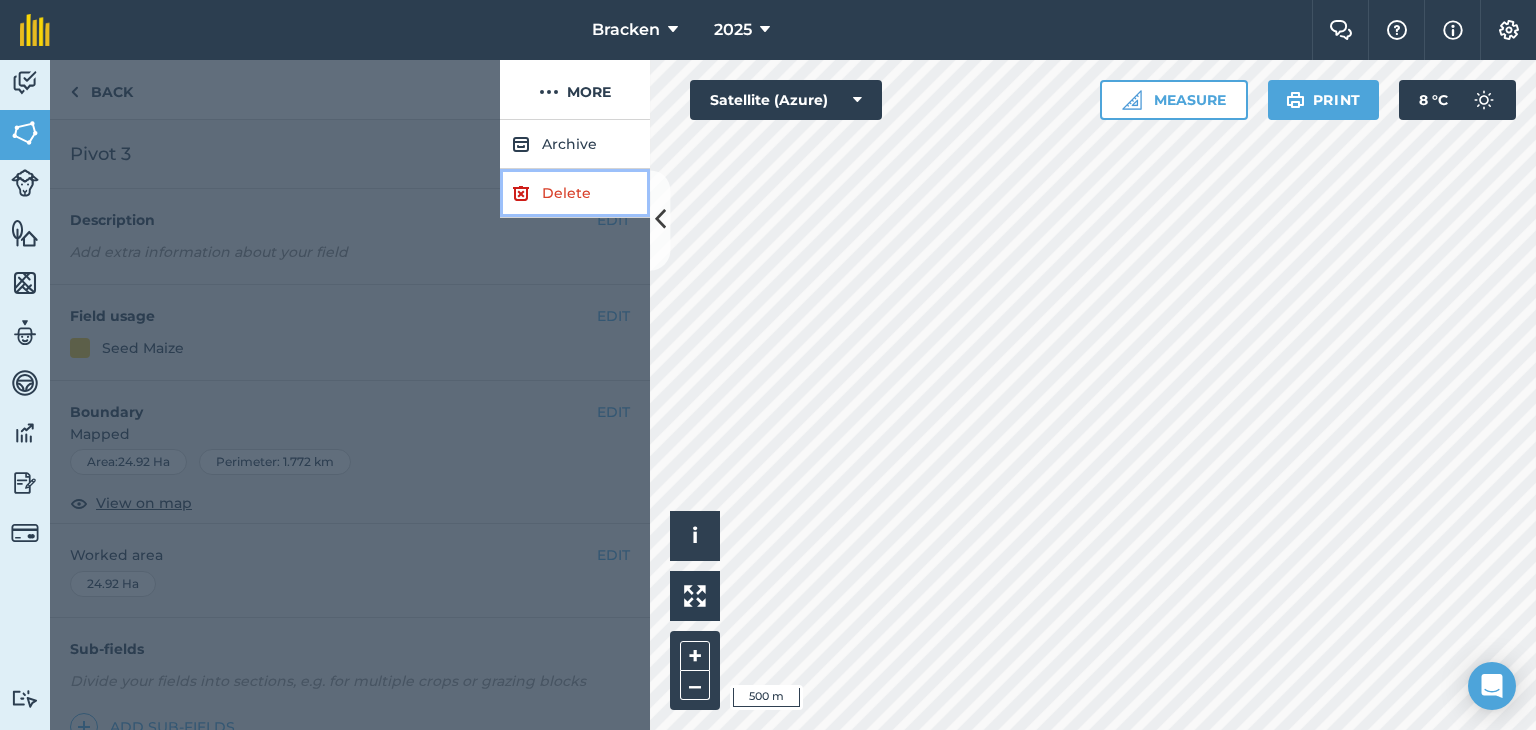 click on "Delete" at bounding box center [575, 193] 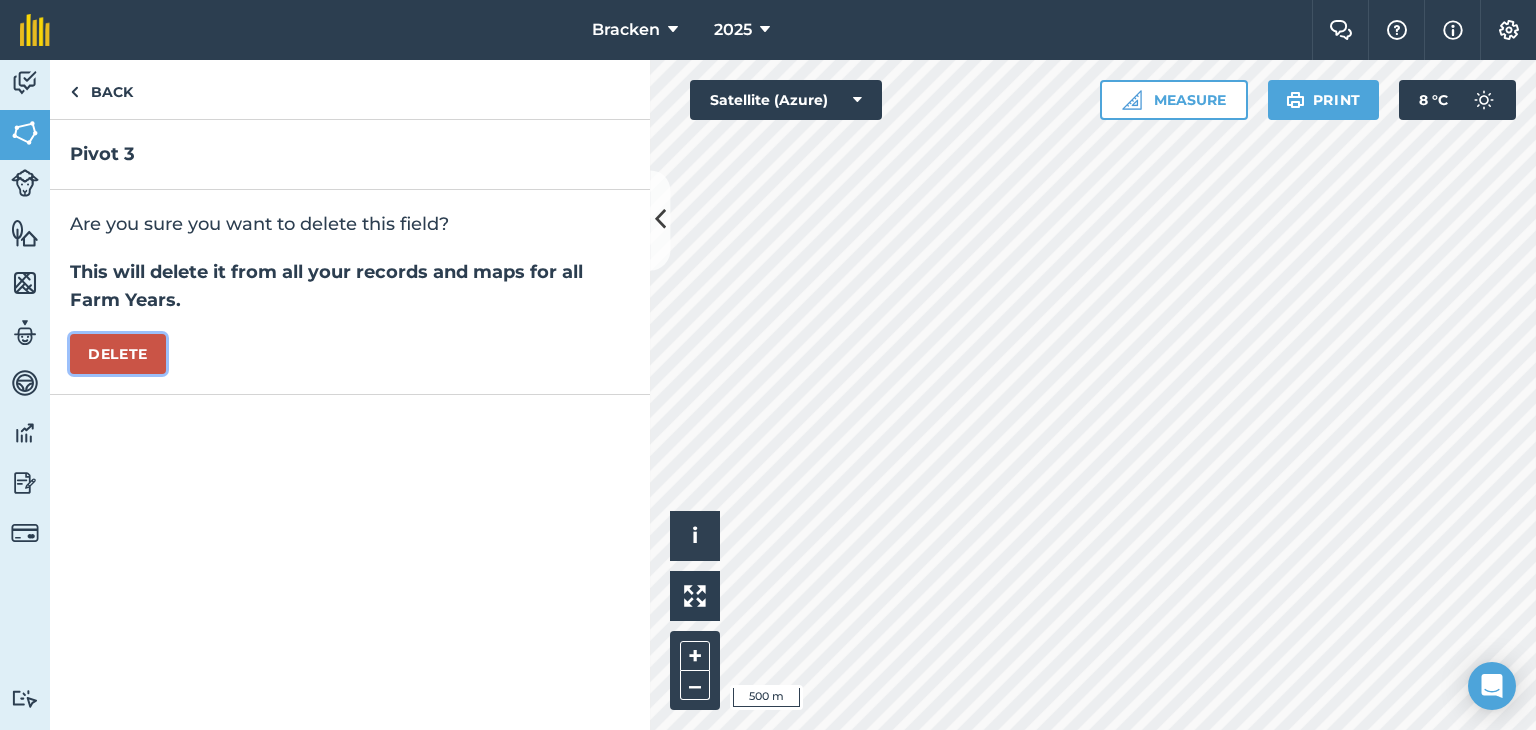 click on "Delete" at bounding box center [118, 354] 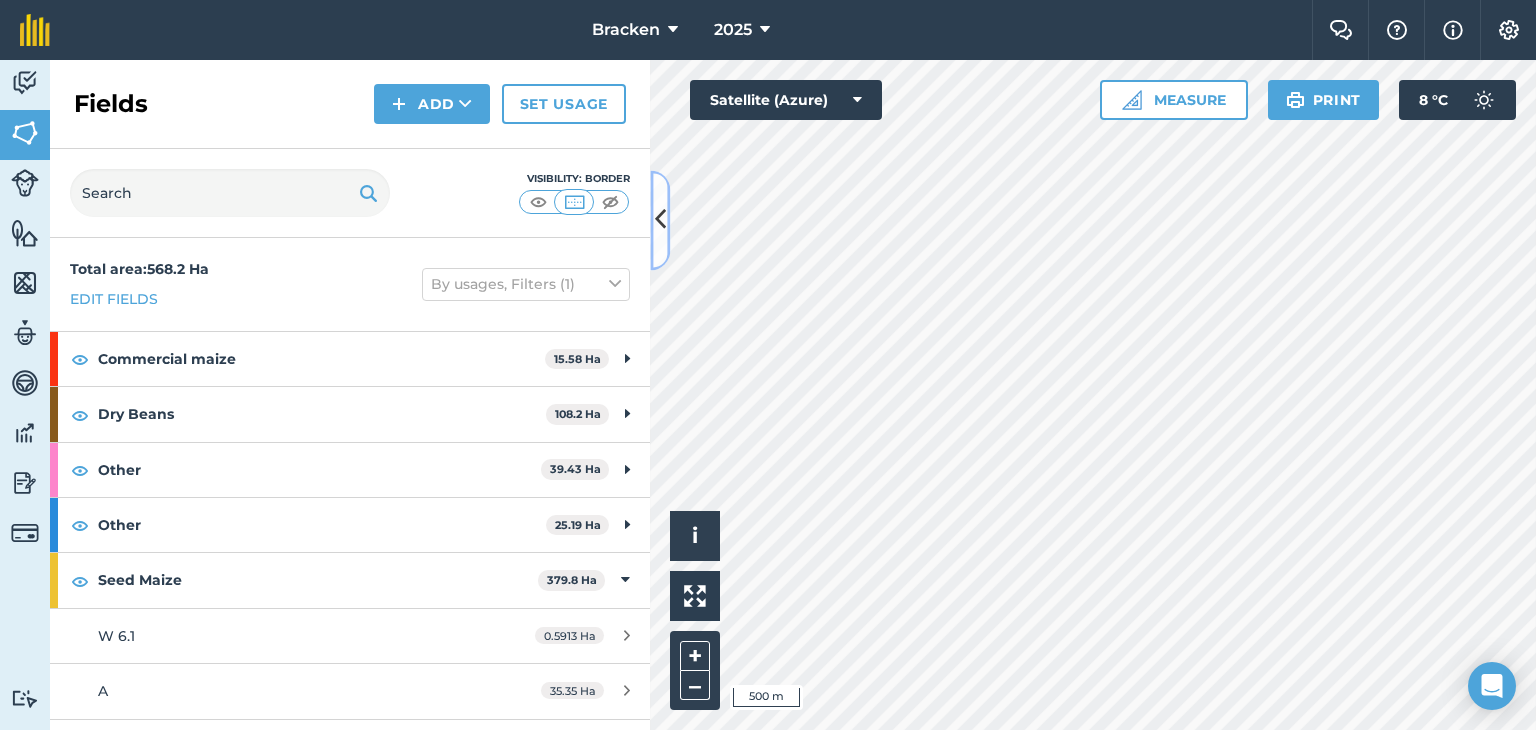 click at bounding box center (660, 220) 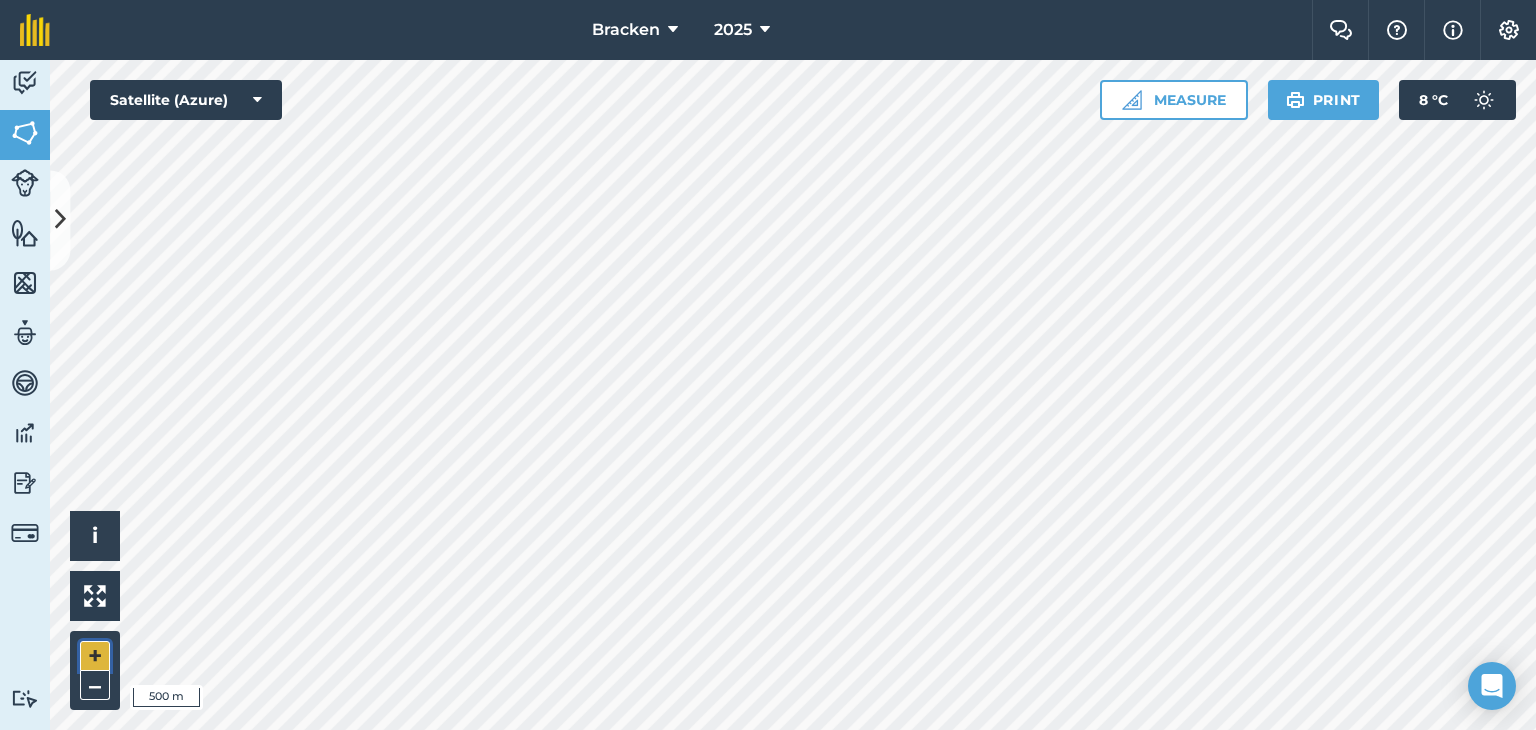 click on "+" at bounding box center [95, 656] 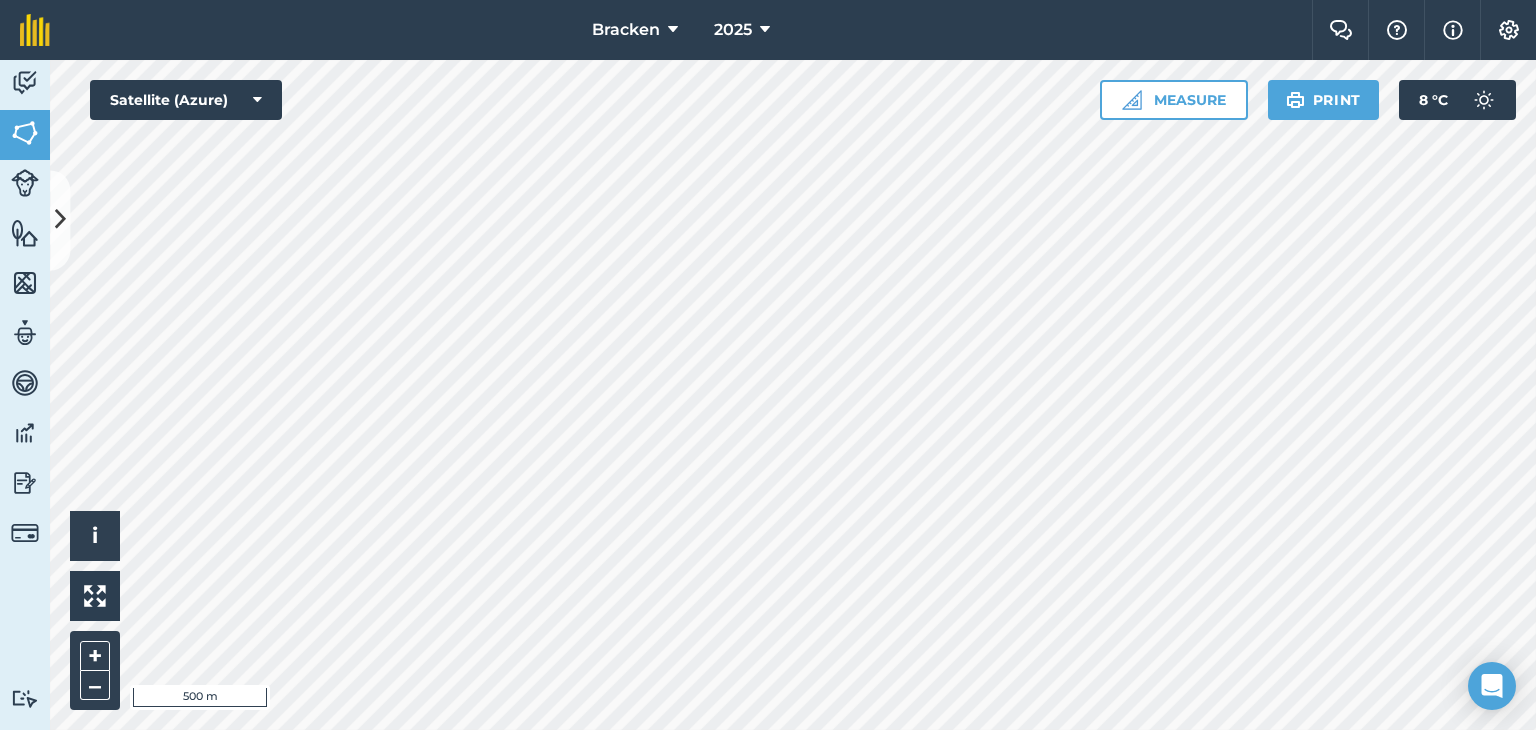 click on "Bracken  2025 Farm Chat Help Settings Bracken   -  2025 reproduced with permission of  Microsoft Printed on  04/08/2025 Field usages No usage set BEANS: DRY C282 Commercial maize Dams Dry Beans Dry Beans lake Dry land  Lake dry beans seed Other Other Other Seed Maize Feature types avo  avo main road Dams Eskom Lines Farm boundary  farm house farm house Johns farm Main Pipe Lines  new pivot New pivot new shed park mount pivot 1 parkmount pivot 1 parkmount pivot 2 Pivot  1 pivot 3 pivot 3 option pivot 4 pivot 4 Pivot move Point  Pump House  Russ Pivot 1 Russ Pivot 2 Russ Pivot 2 Russ pivot 3 Russ pivot 3 russ pivot 5 Trees Water Activity Fields Livestock Features Maps Team Vehicles Data Reporting Billing Tutorials Tutorials Fields   Add   Set usage Visibility: Border Total area :  568.2   Ha Edit fields By usages, Filters (1) Commercial maize 15.58   Ha P-1 1.269   Ha P-2 2.692   Ha P-3 3.996   Ha P-4 2.586   Ha P-5 2.418   Ha P-6 1.924   Ha P-7 0.6955   Ha Dry Beans 108.2   Ha P 8-5" at bounding box center [768, 365] 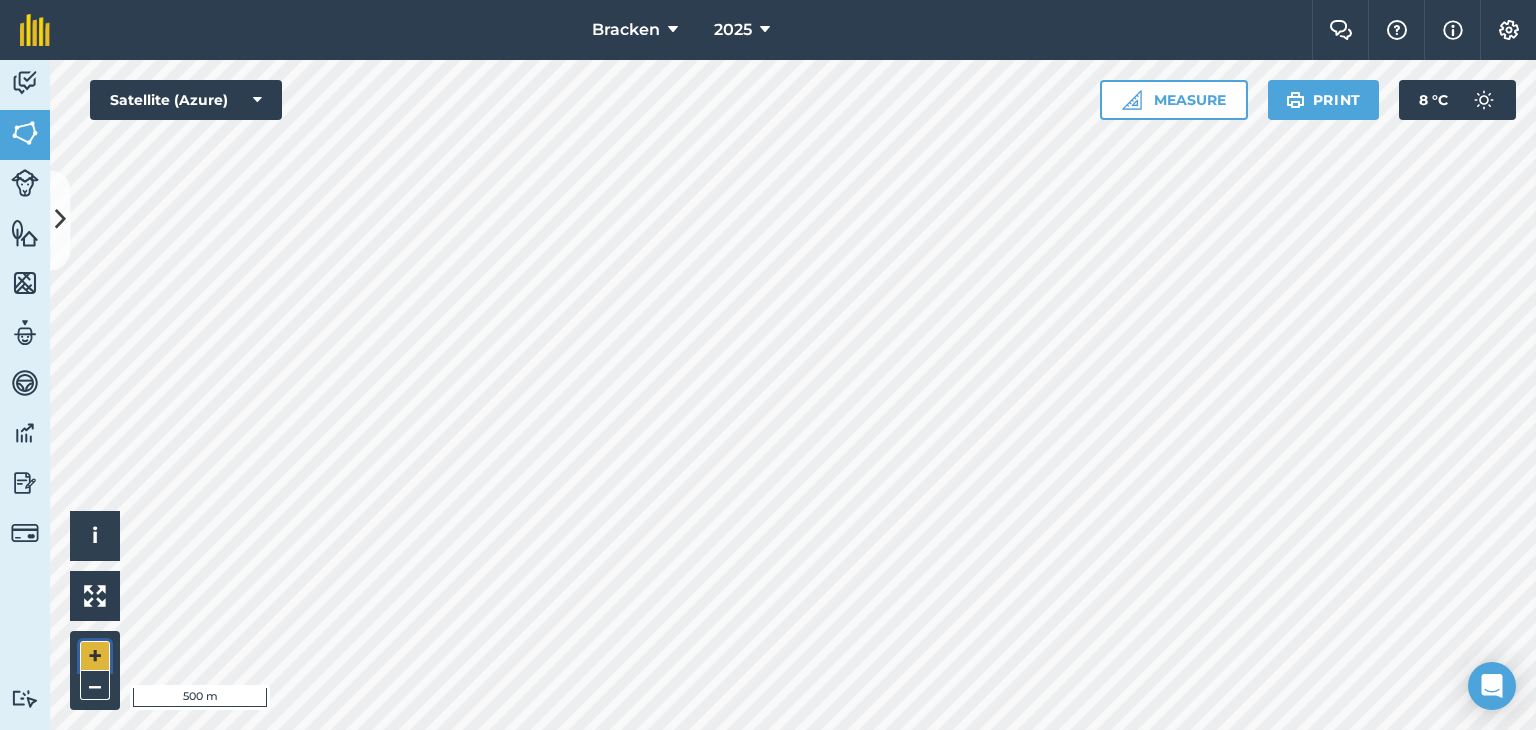 click on "+" at bounding box center (95, 656) 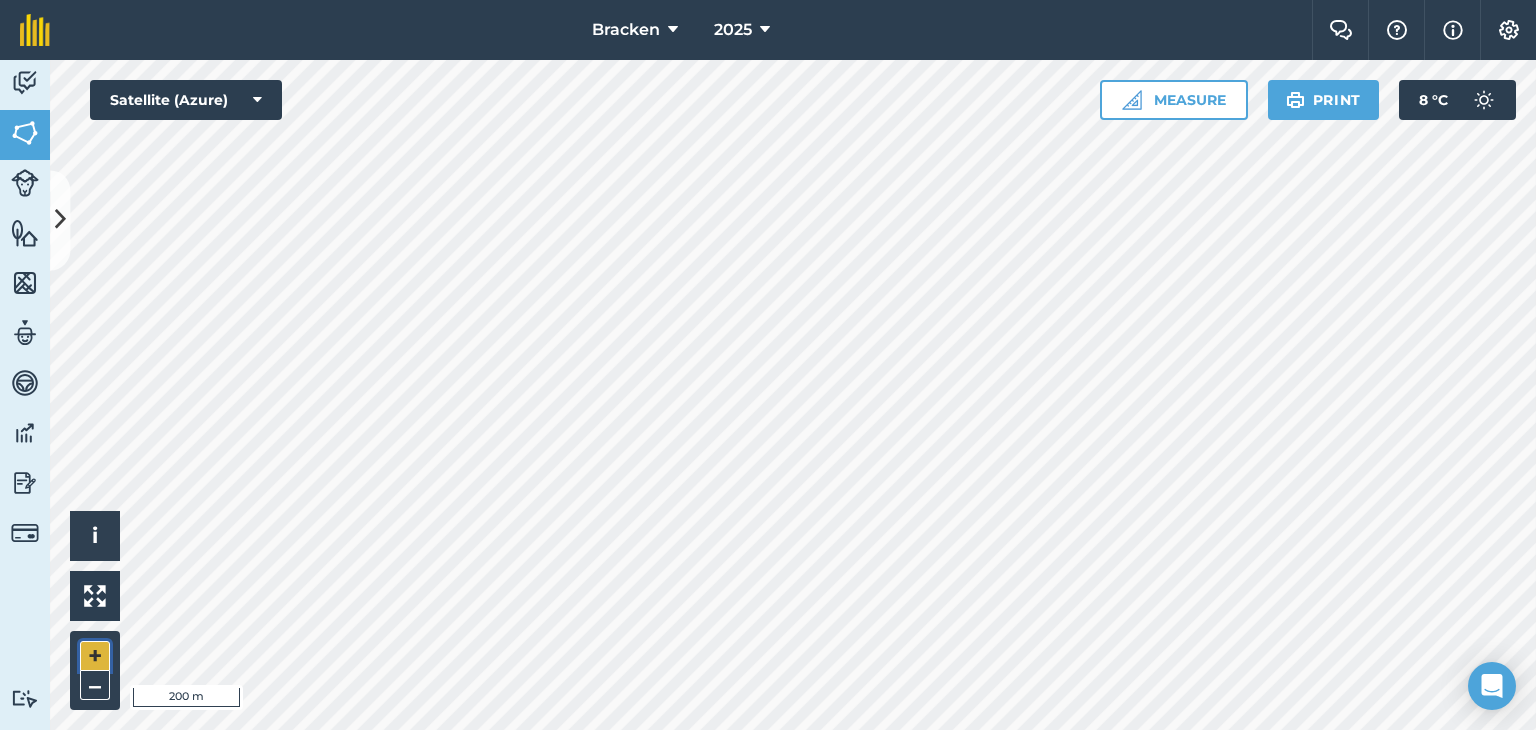 click on "+" at bounding box center [95, 656] 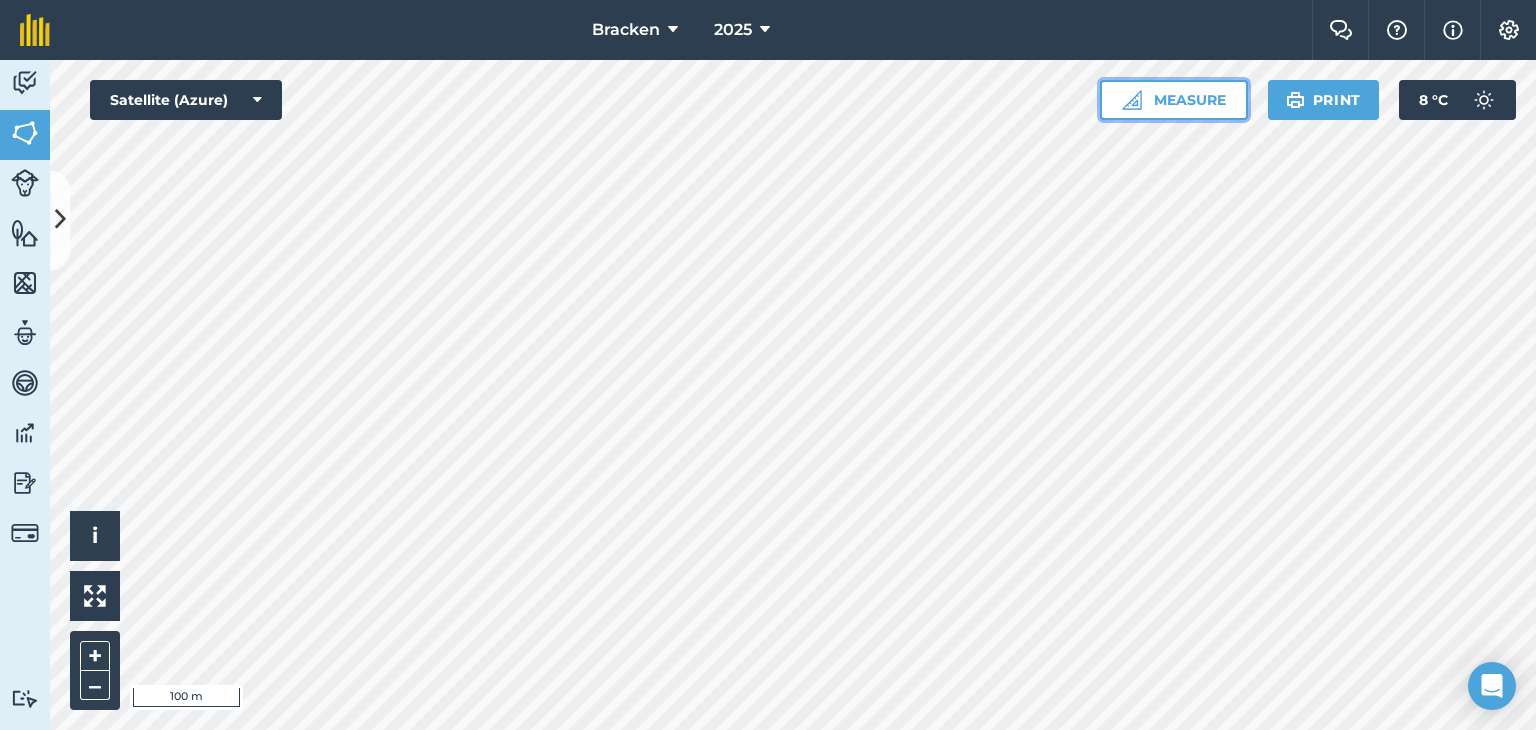 click on "Measure" at bounding box center (1174, 100) 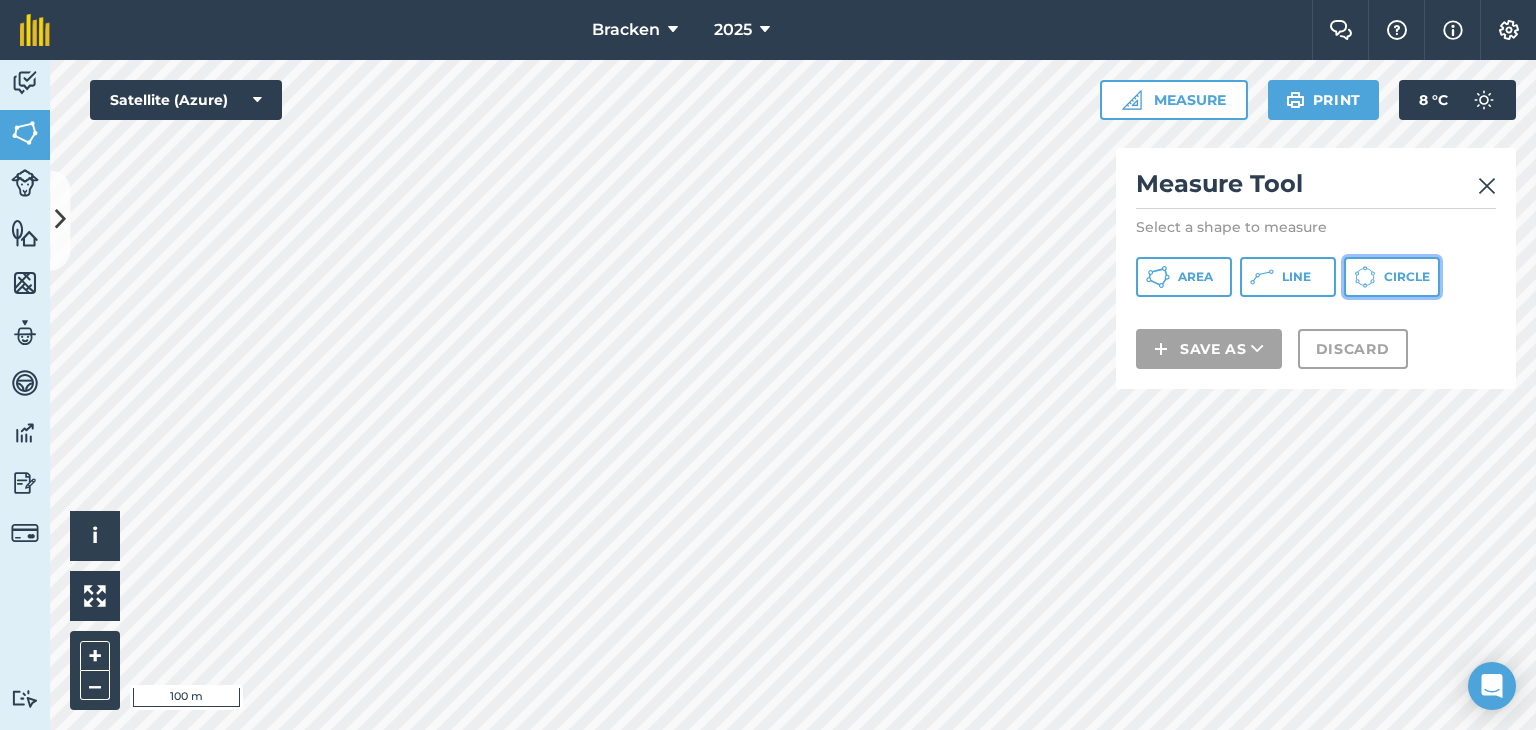click on "Circle" at bounding box center [1407, 277] 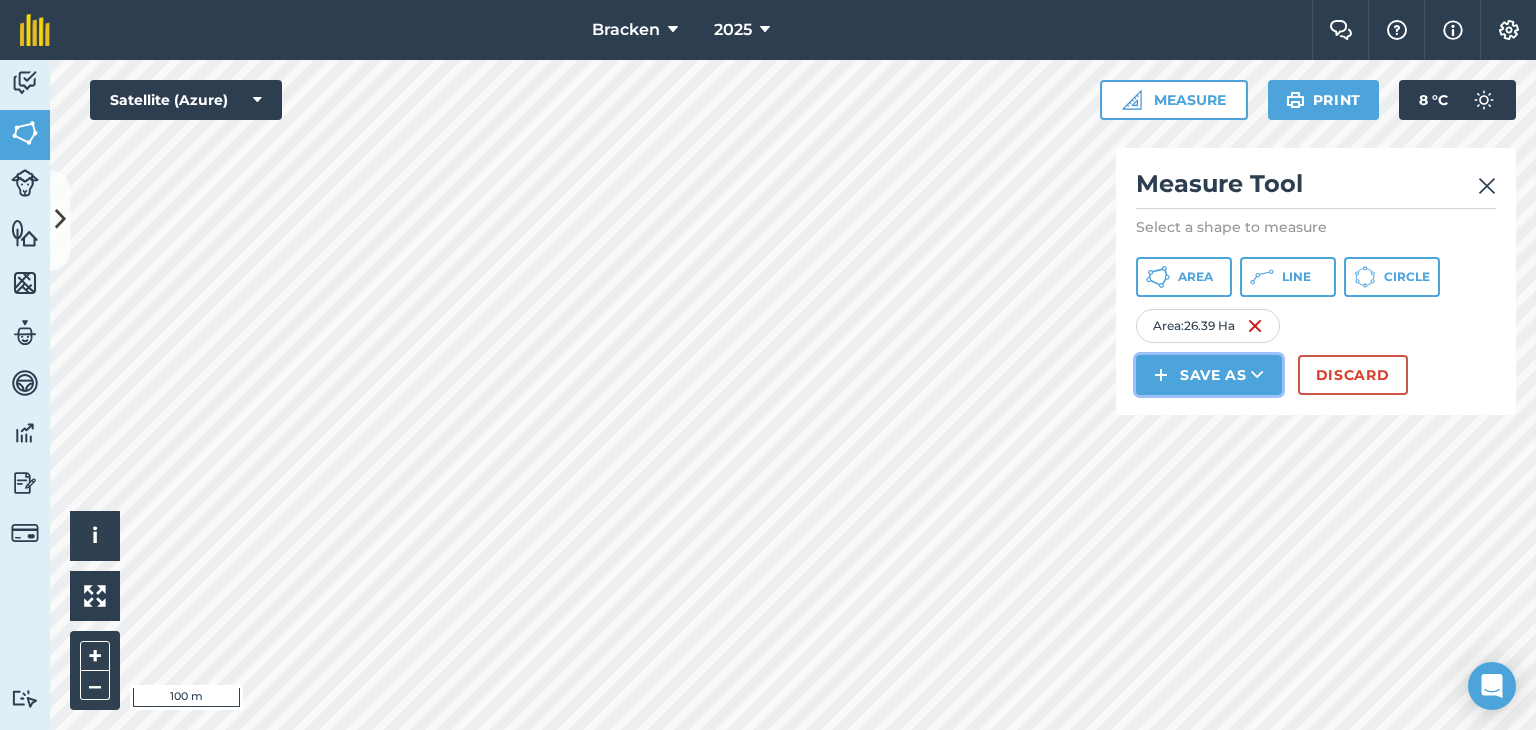 click at bounding box center [1257, 375] 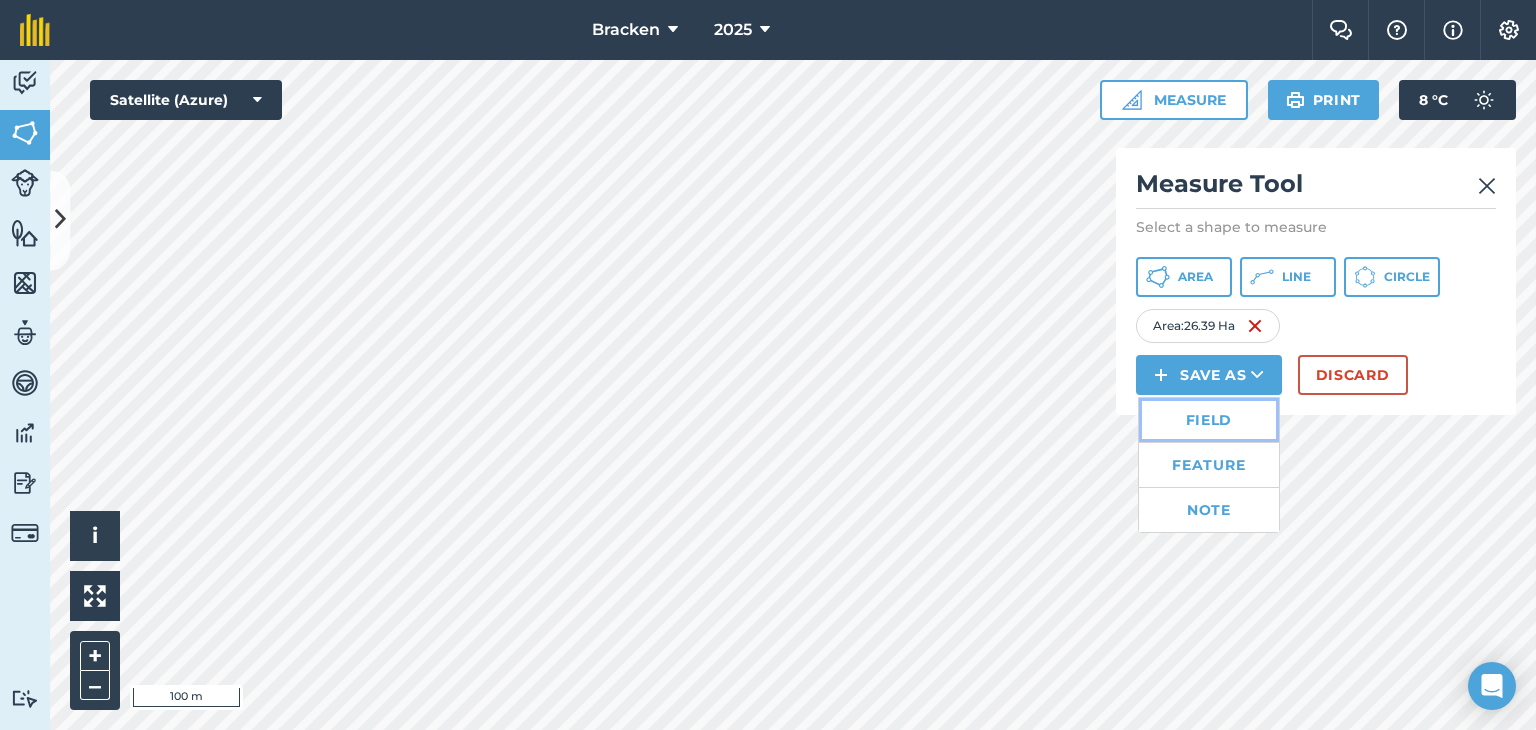 click on "Field" at bounding box center [1209, 420] 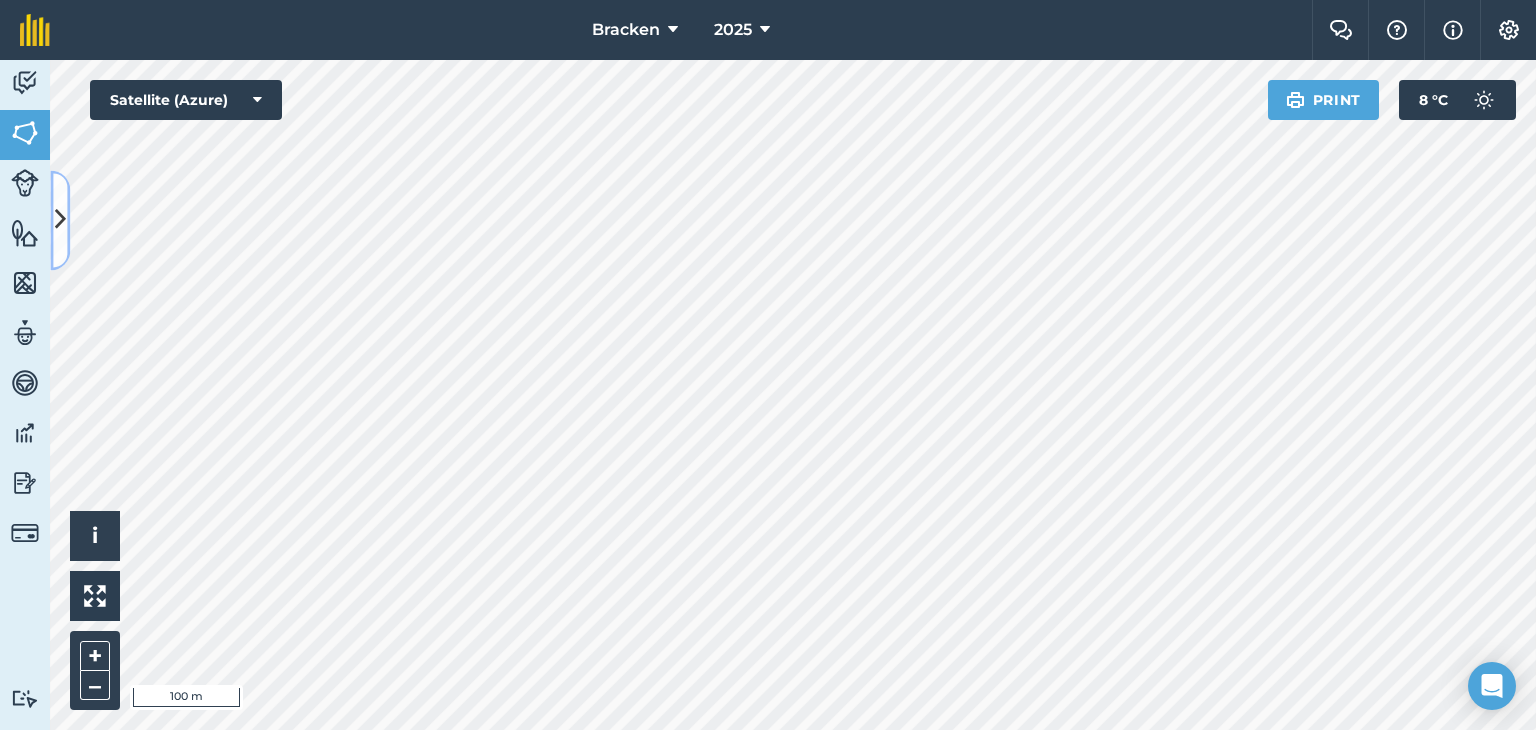 click at bounding box center [60, 220] 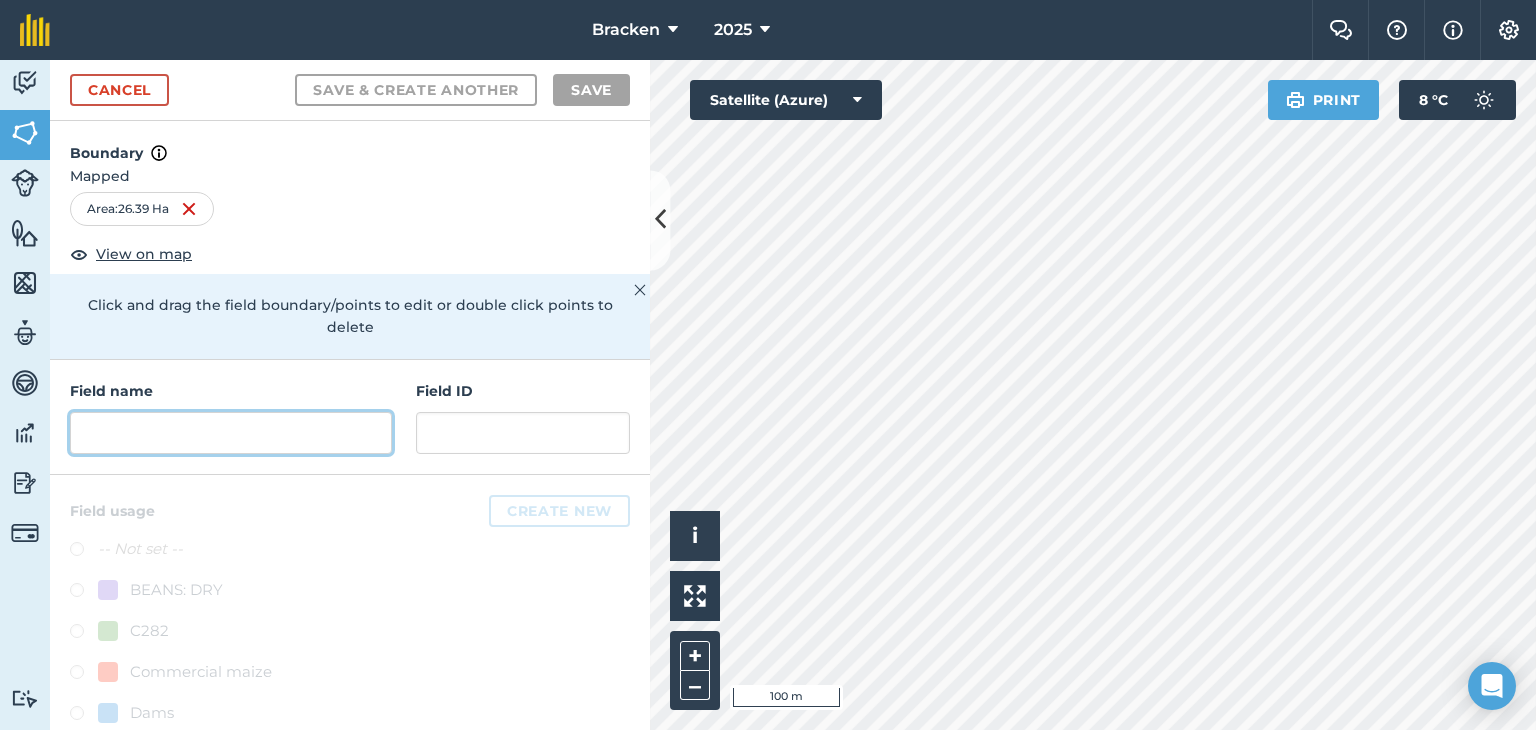 click at bounding box center [231, 433] 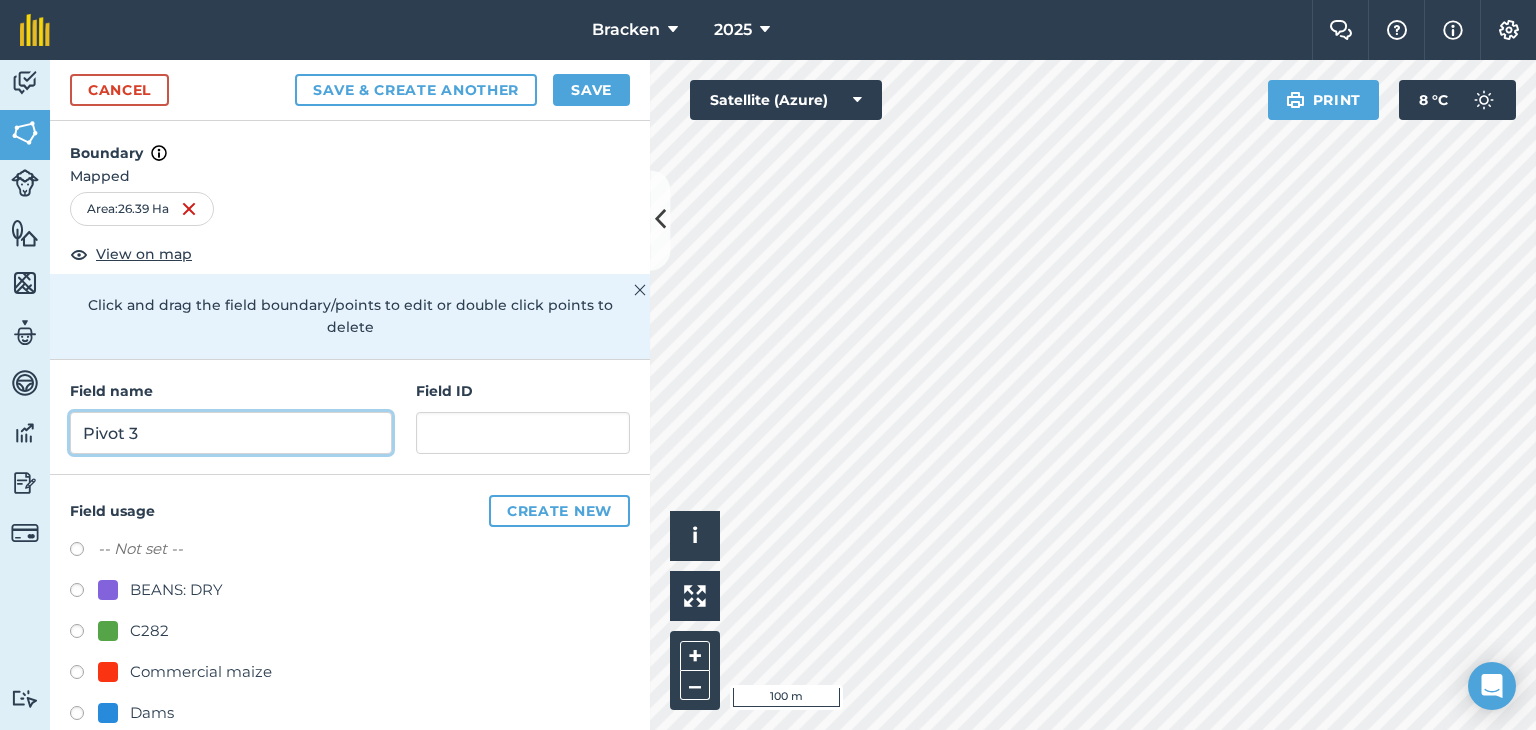 type on "Pivot 3" 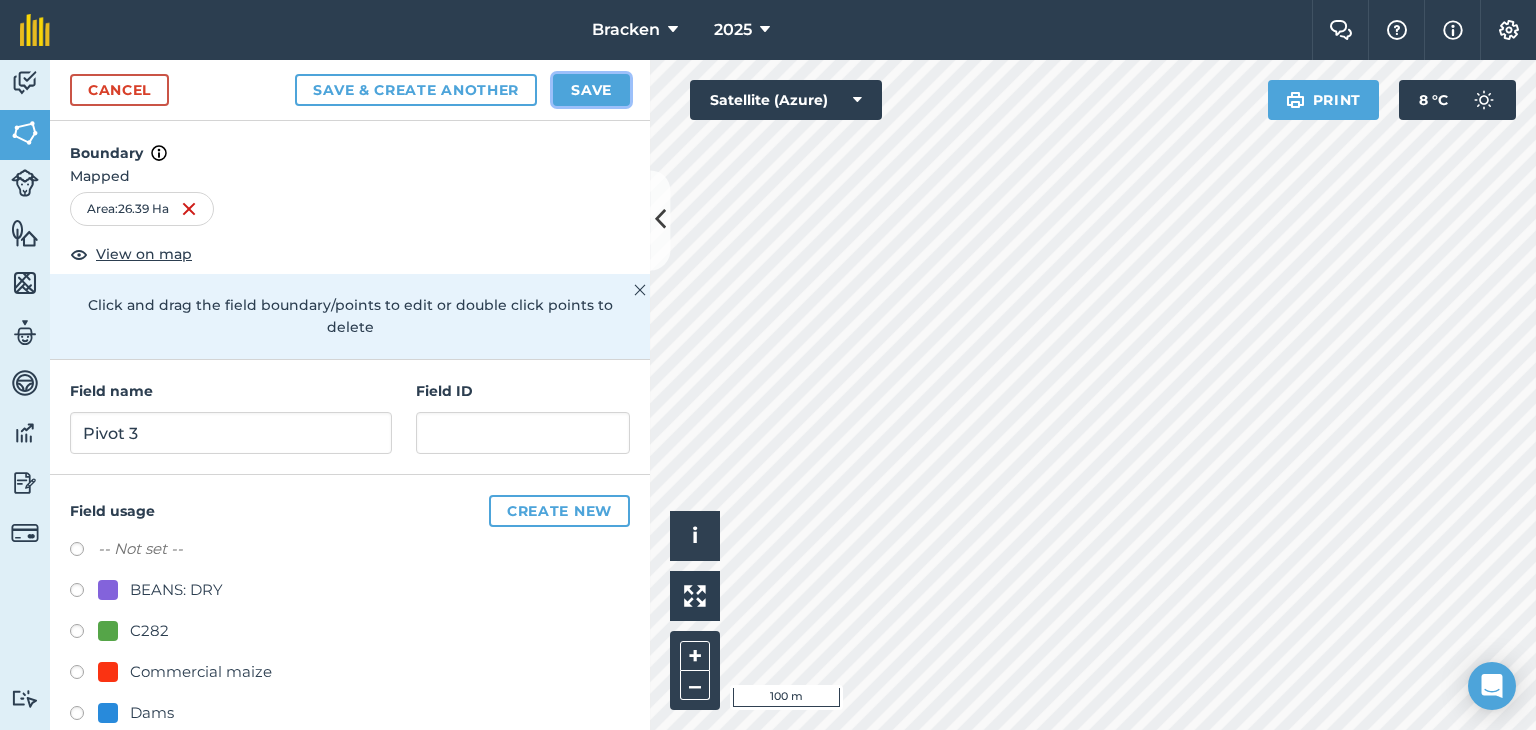 click on "Save" at bounding box center (591, 90) 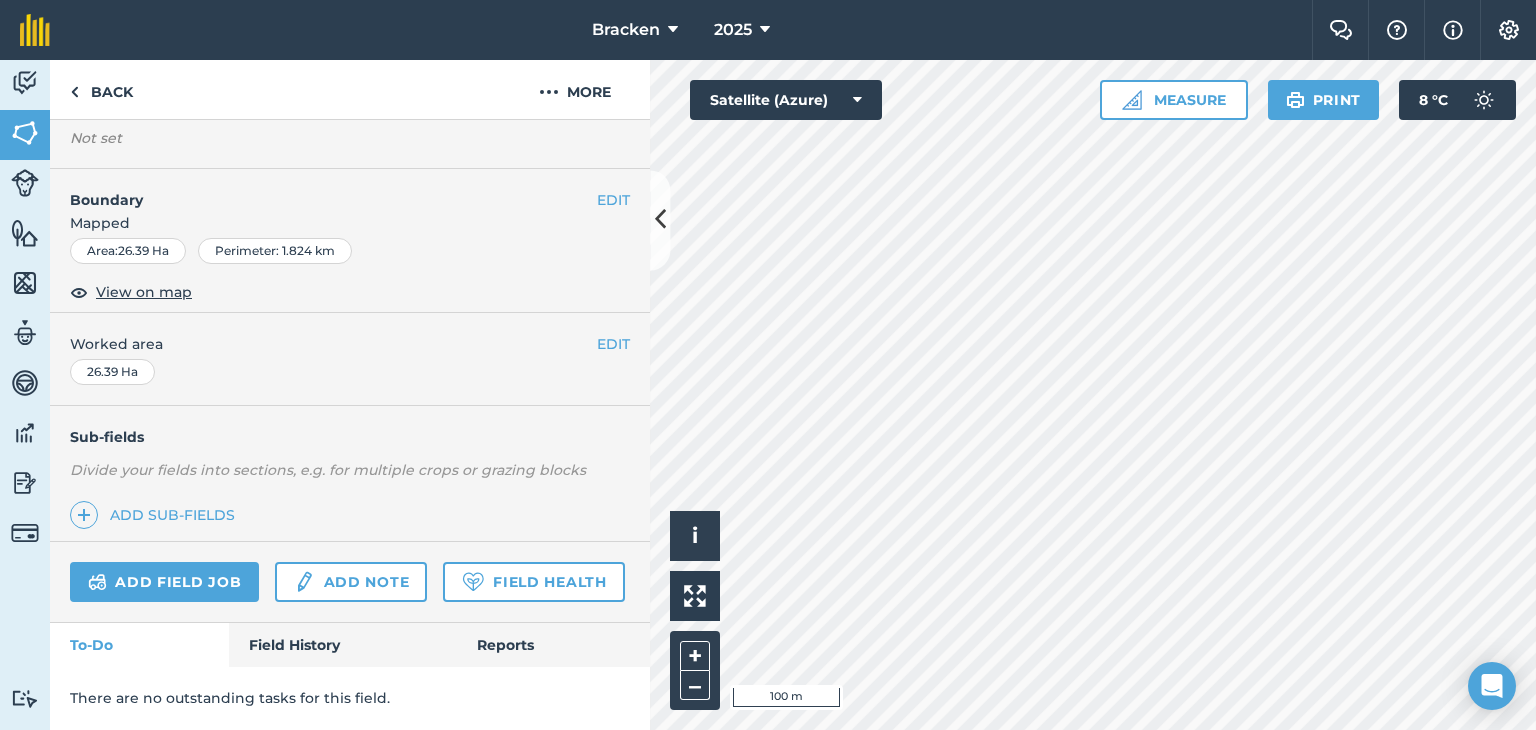 scroll, scrollTop: 262, scrollLeft: 0, axis: vertical 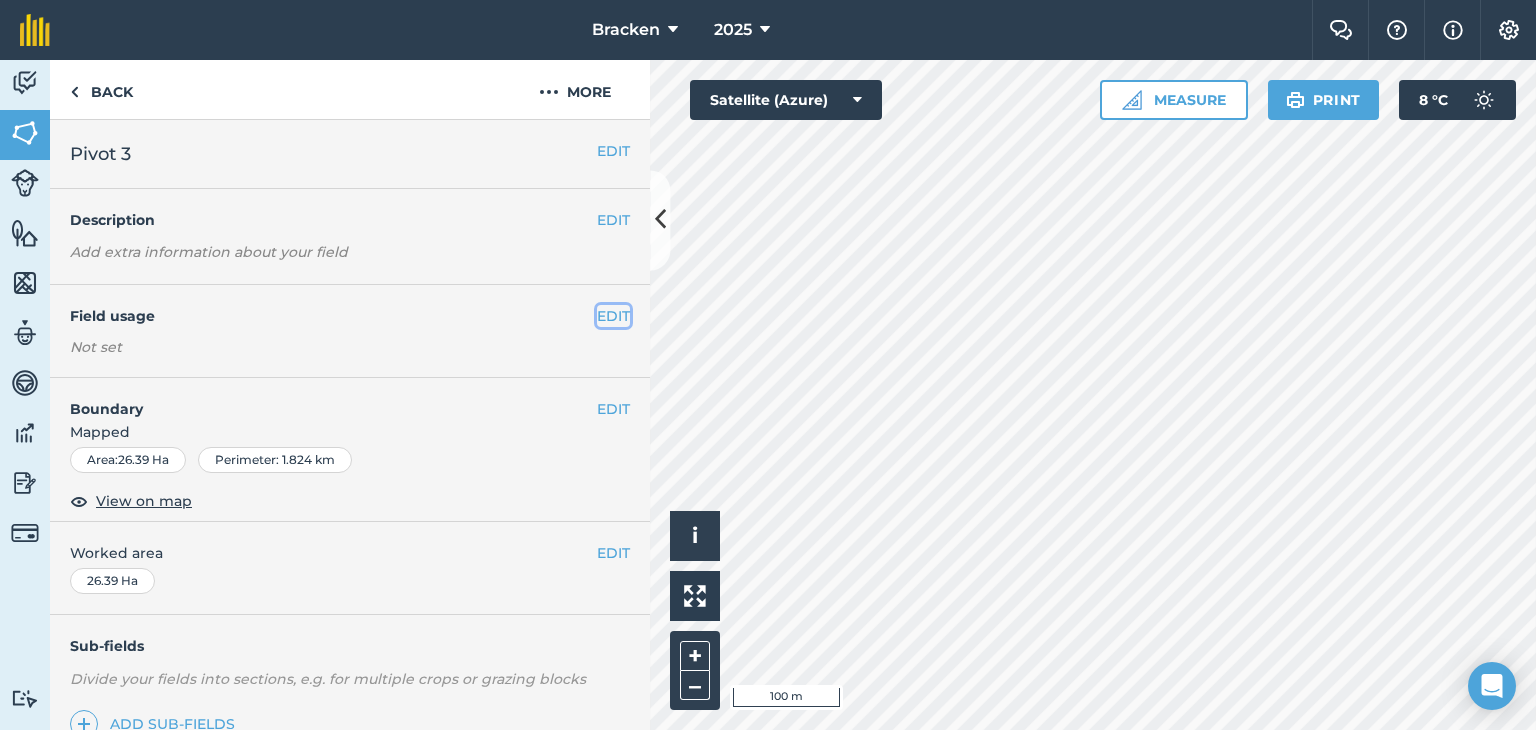 click on "EDIT" at bounding box center (613, 316) 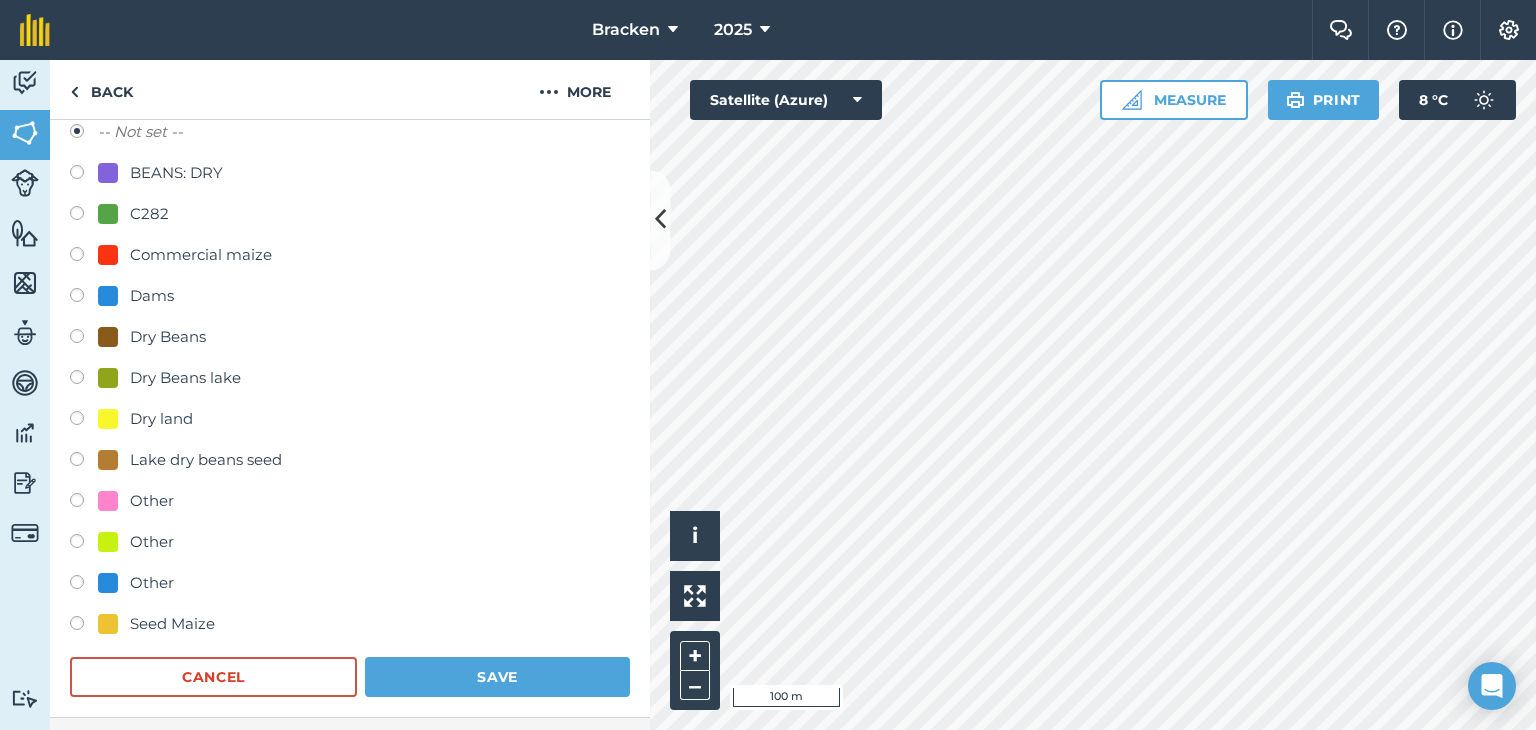 scroll, scrollTop: 280, scrollLeft: 0, axis: vertical 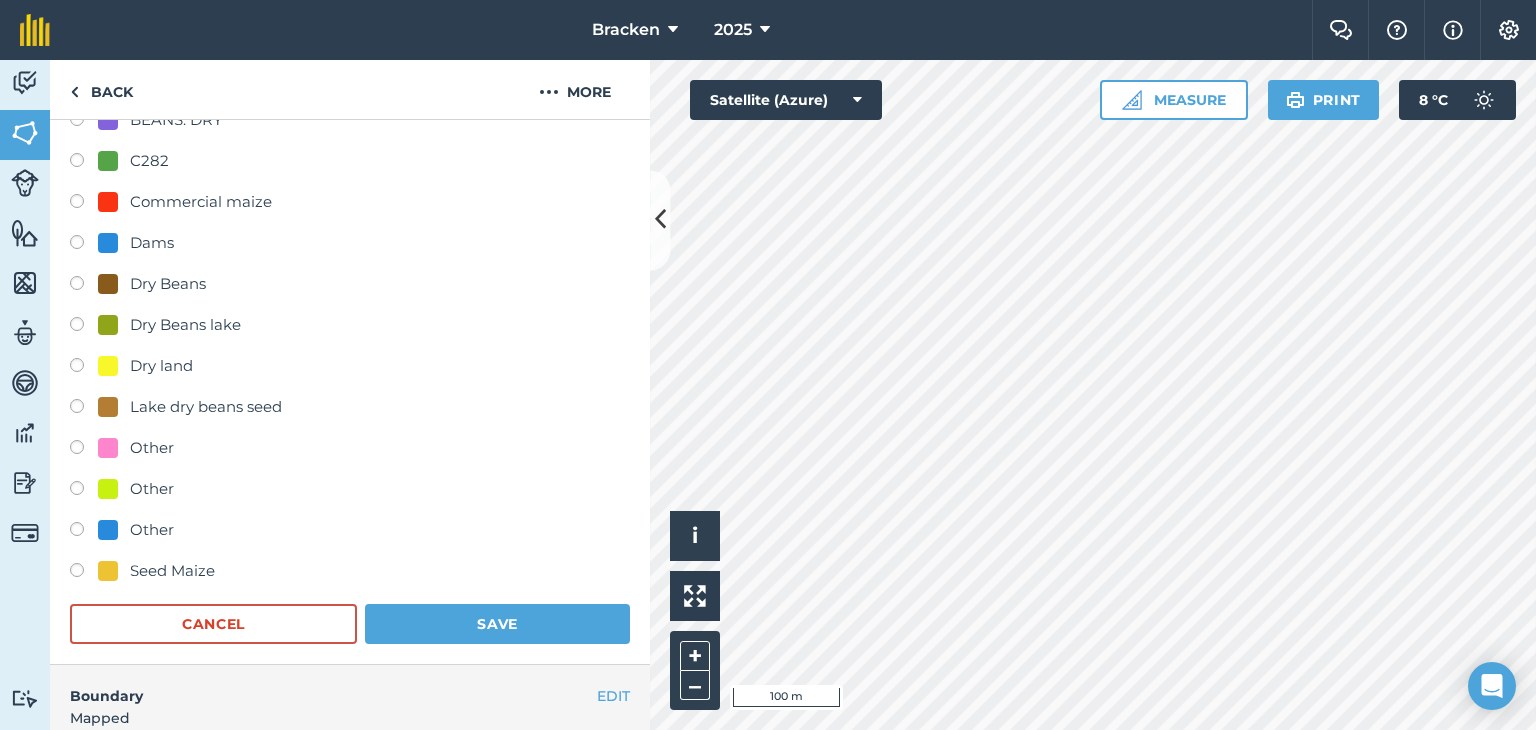 click at bounding box center [84, 573] 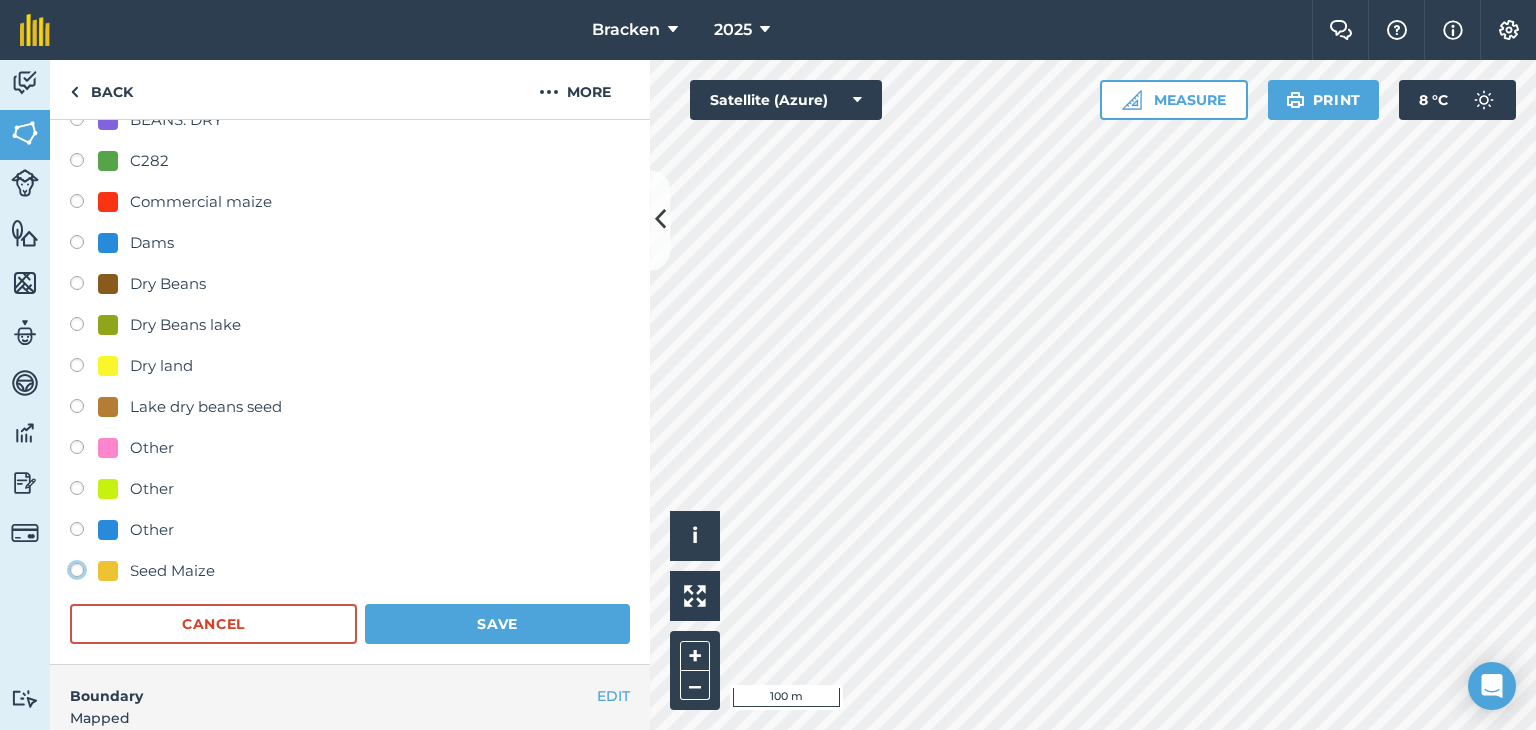 click on "Seed Maize" at bounding box center [-9923, 569] 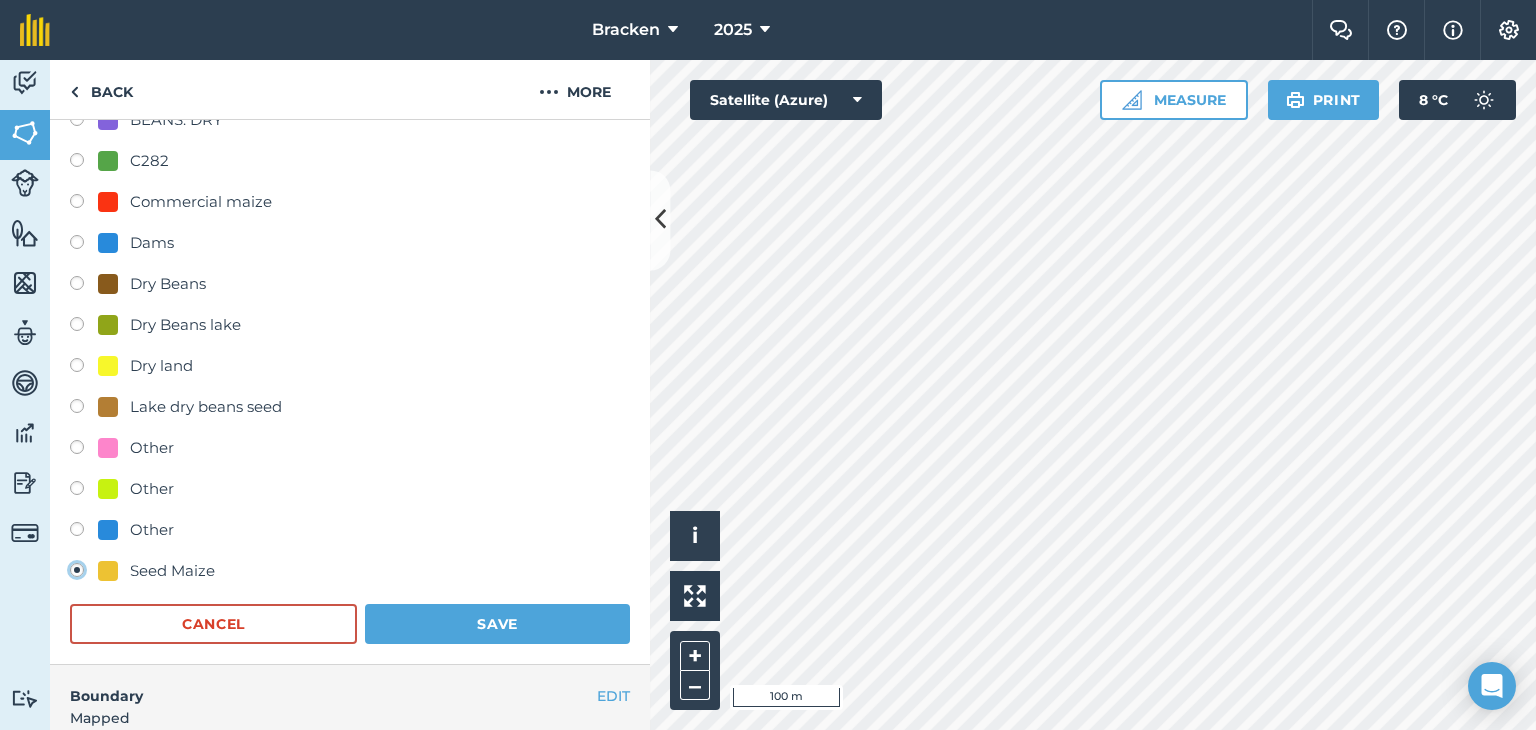 radio on "true" 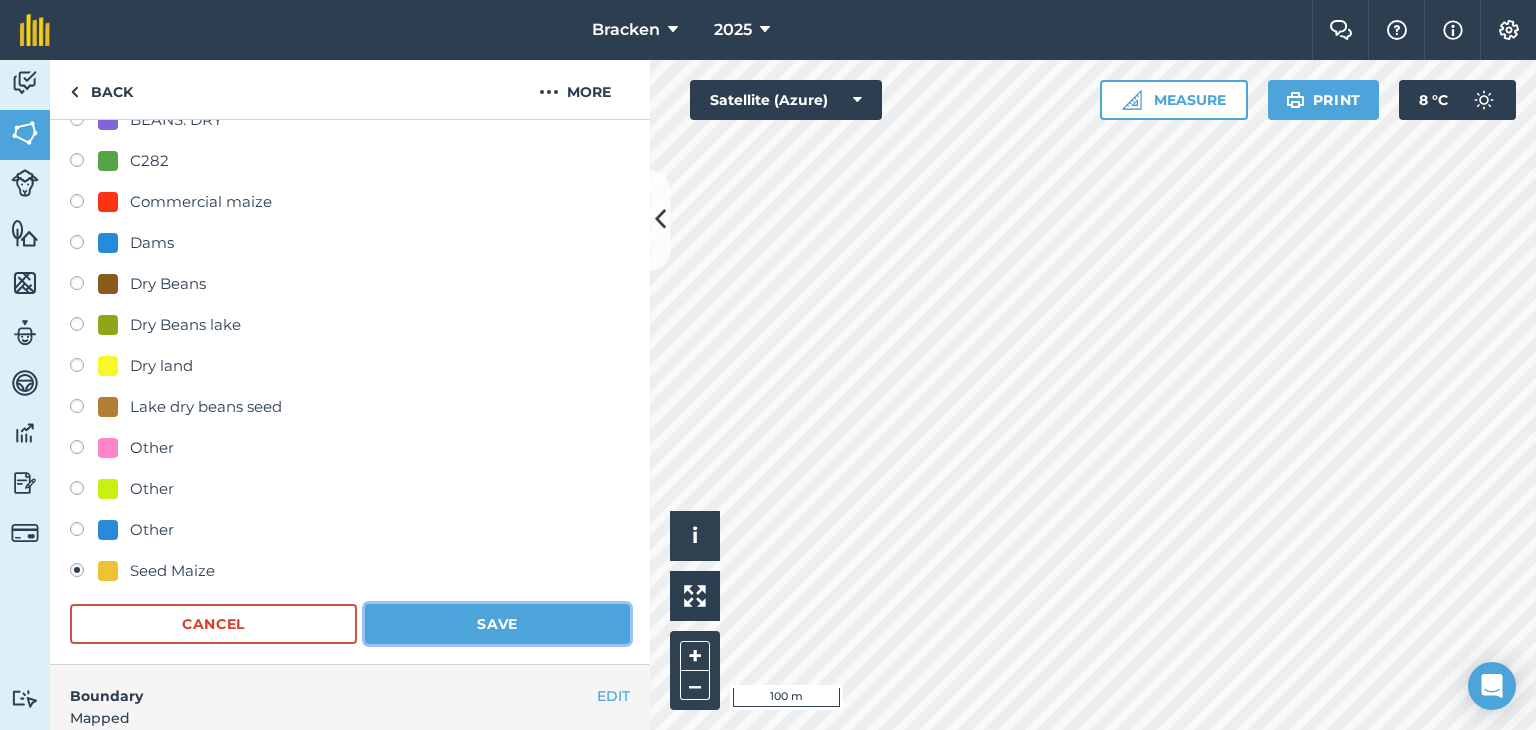 click on "Save" at bounding box center [497, 624] 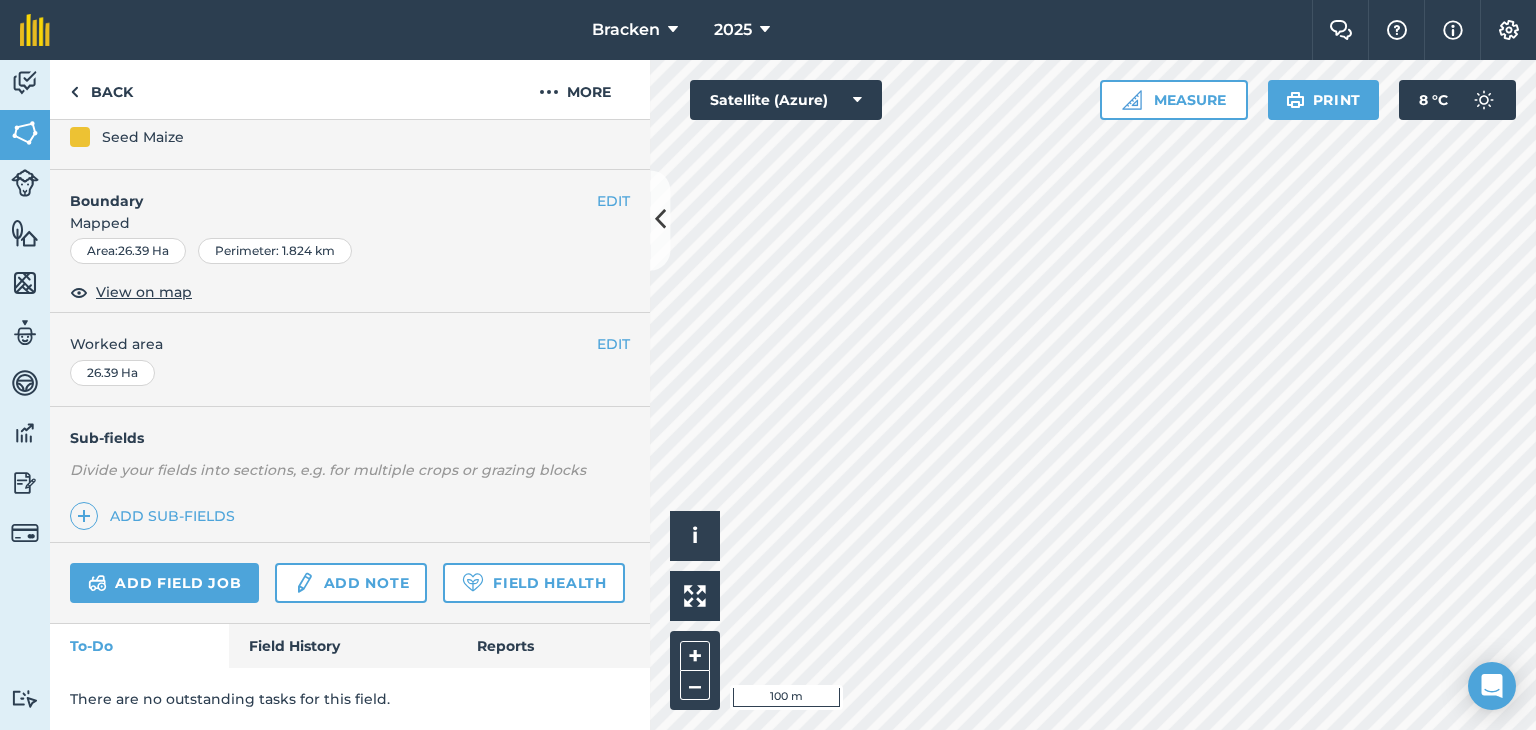 scroll, scrollTop: 264, scrollLeft: 0, axis: vertical 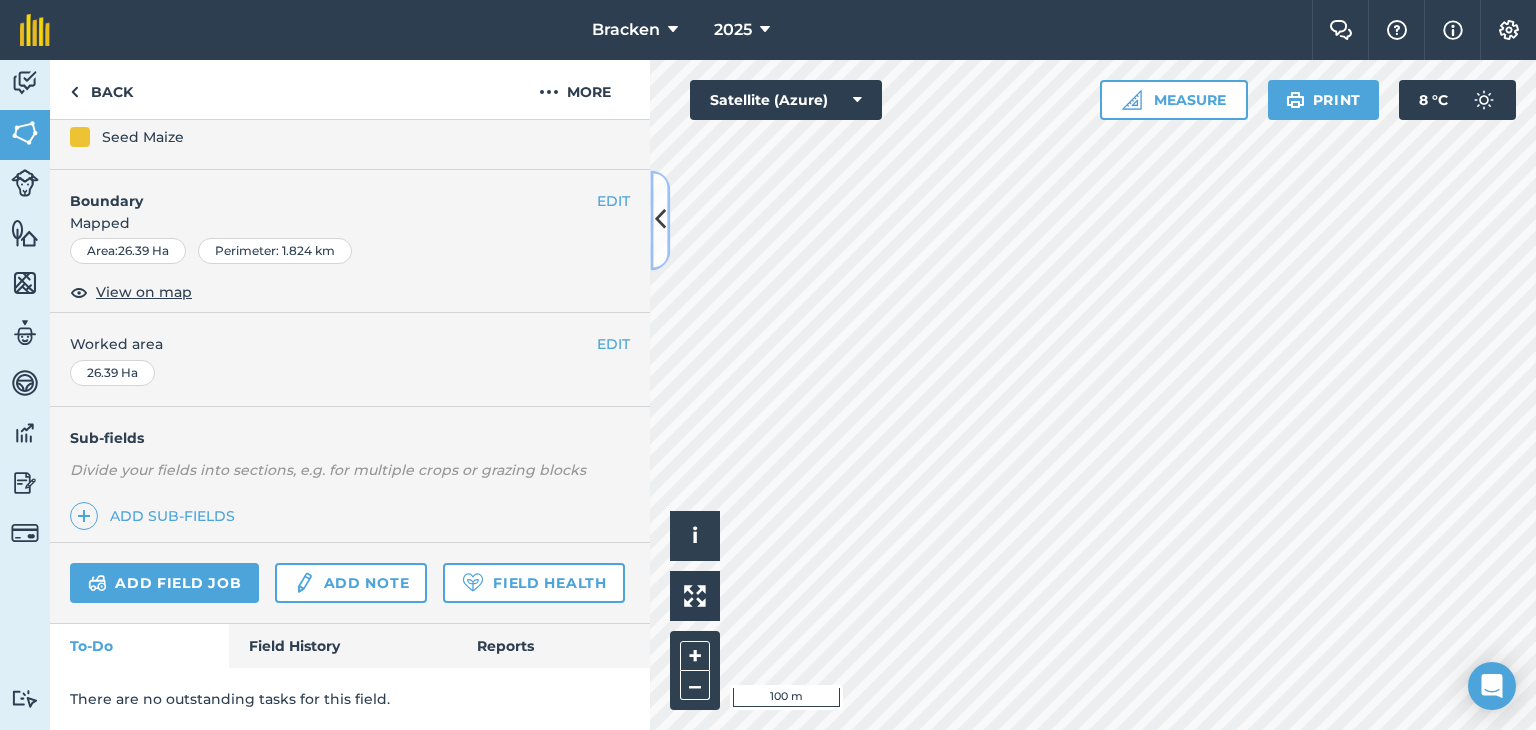 click at bounding box center [660, 220] 